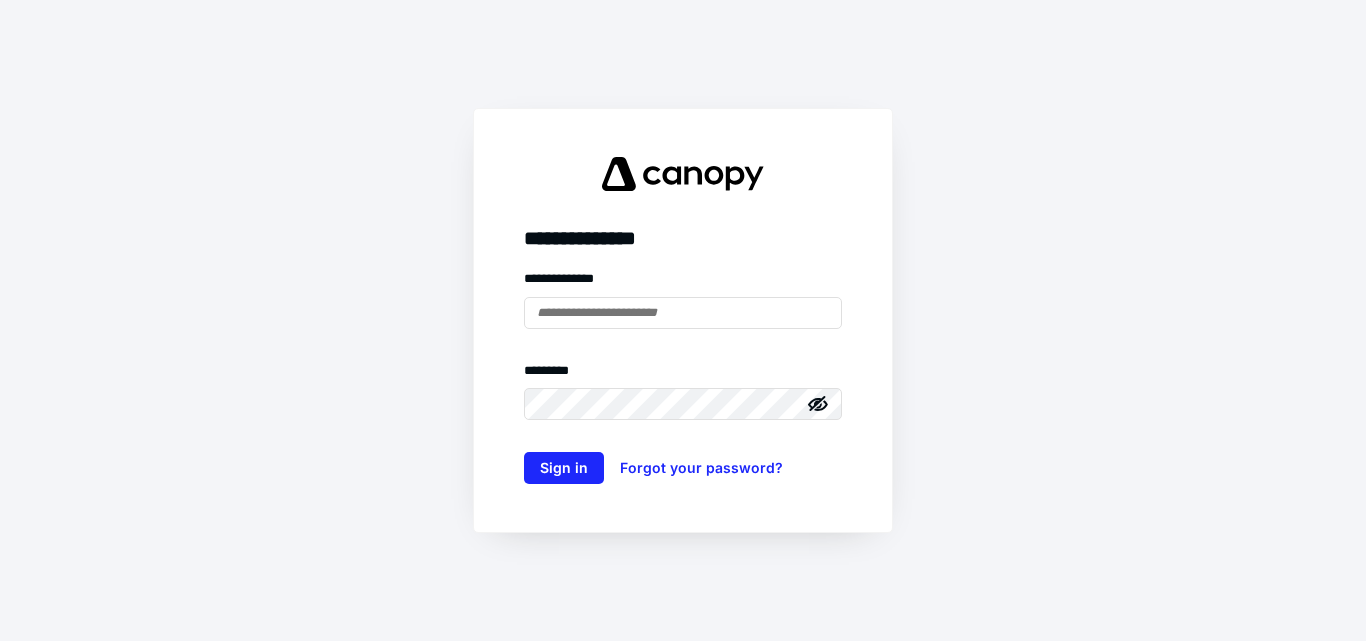 scroll, scrollTop: 0, scrollLeft: 0, axis: both 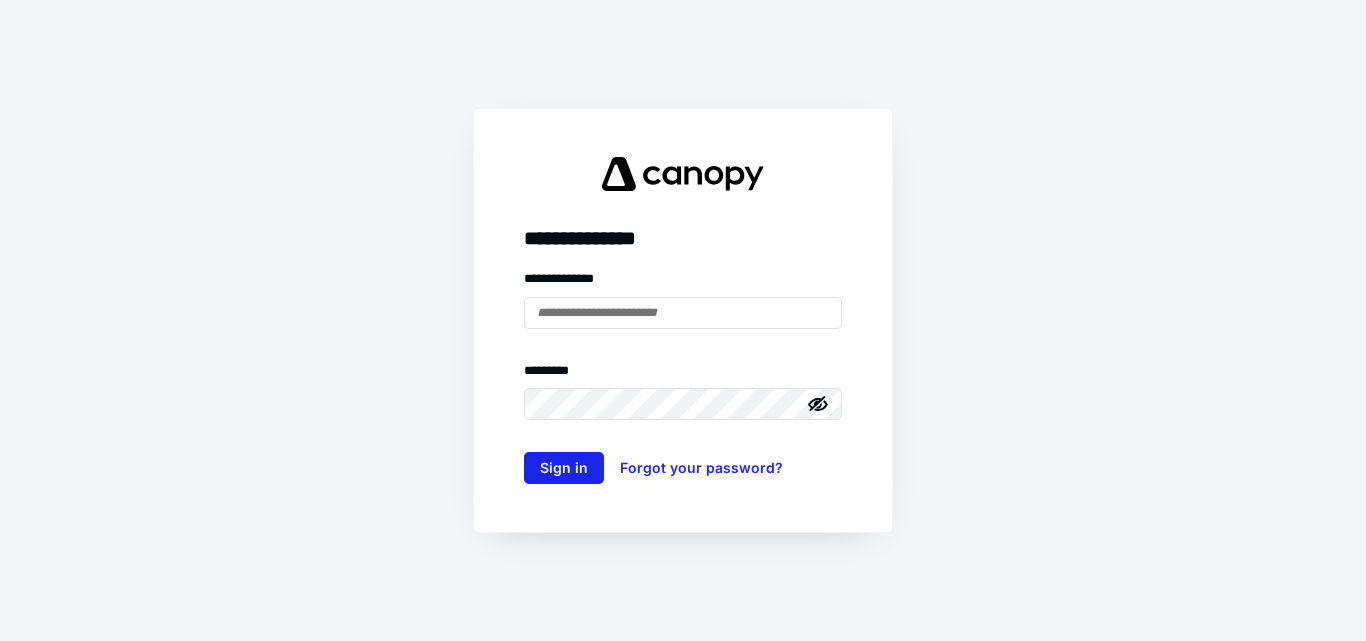 type on "**********" 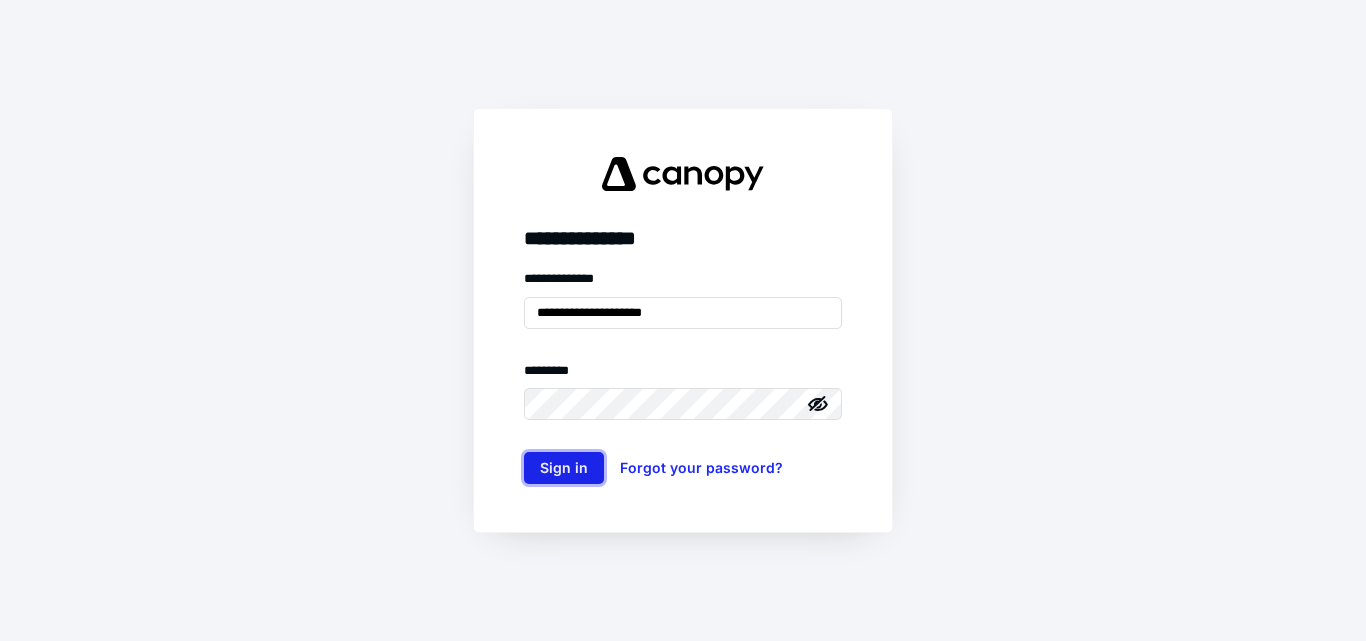 click on "Sign in" at bounding box center (564, 468) 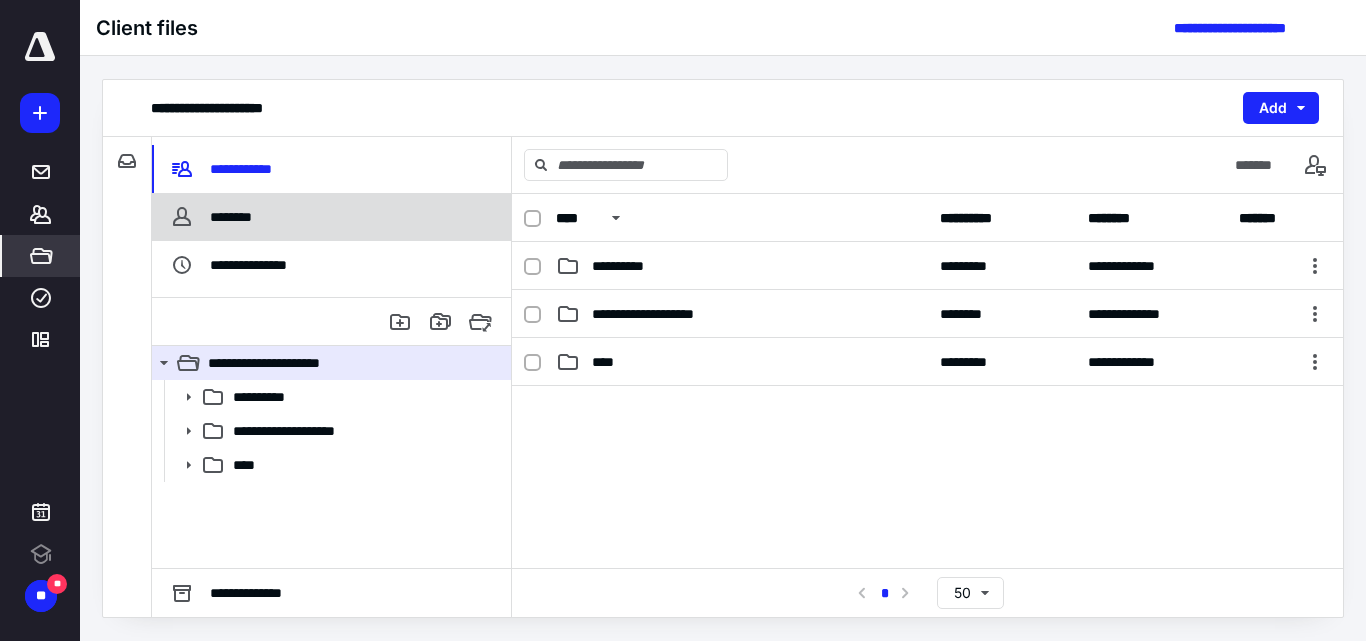scroll, scrollTop: 0, scrollLeft: 0, axis: both 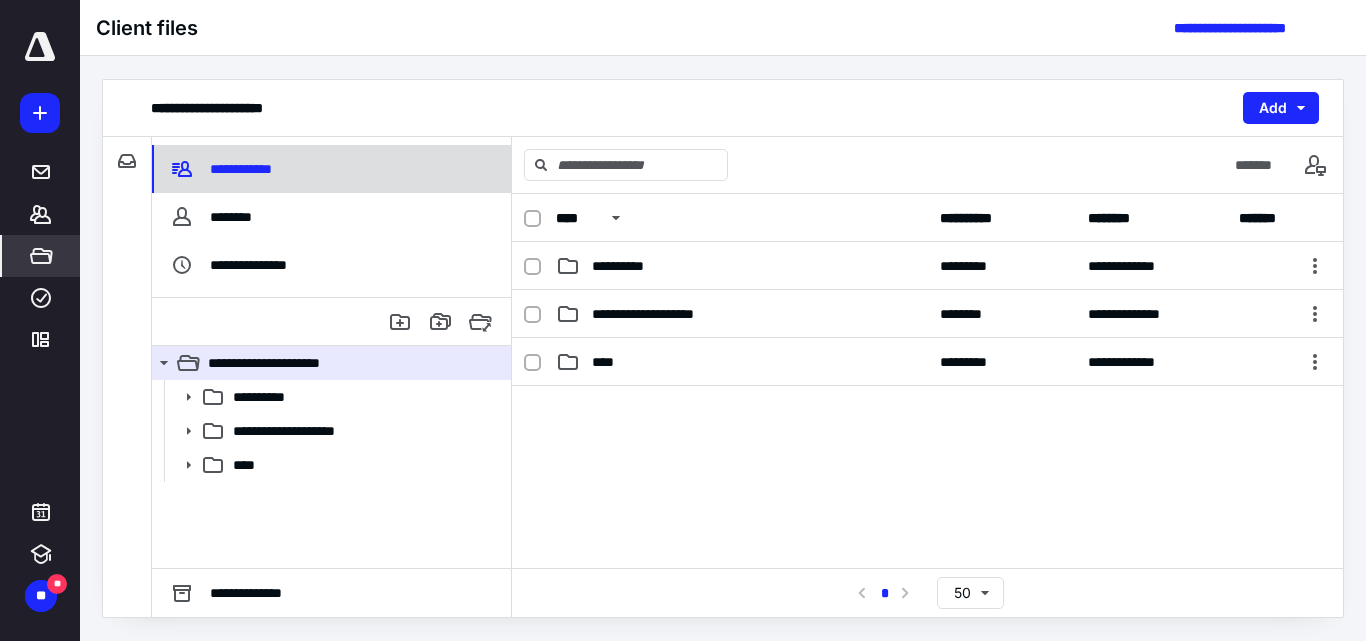click on "**********" at bounding box center [331, 169] 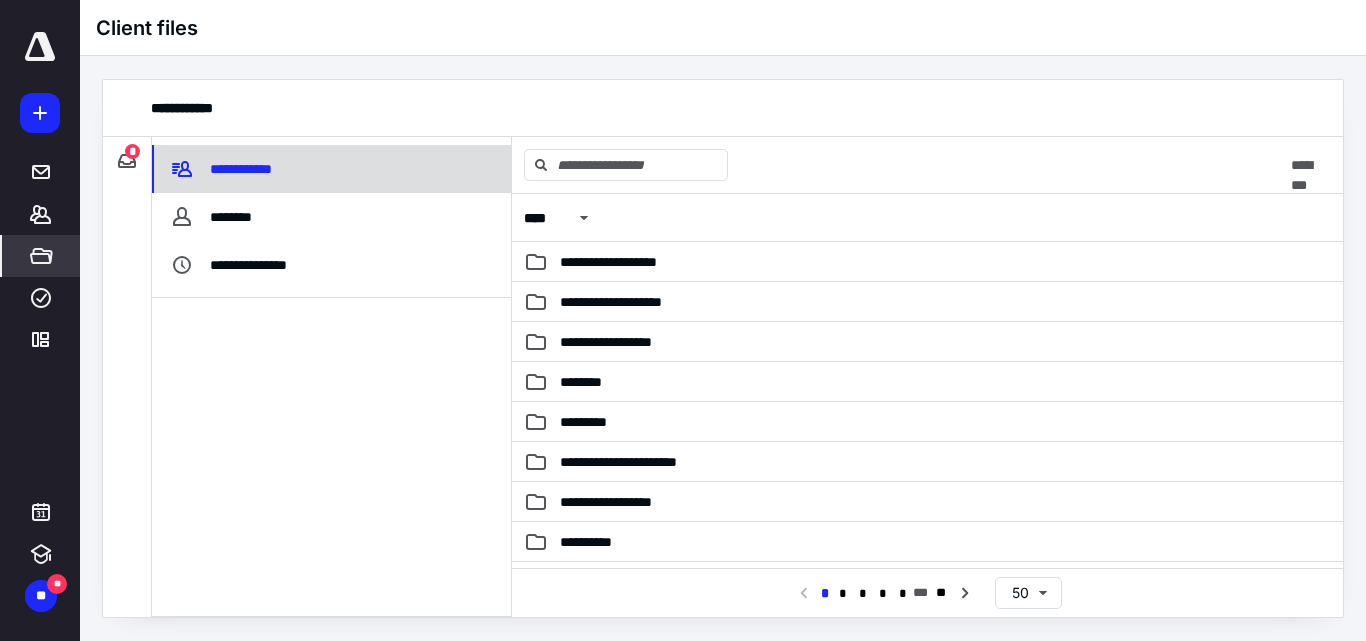 click on "**********" at bounding box center [244, 169] 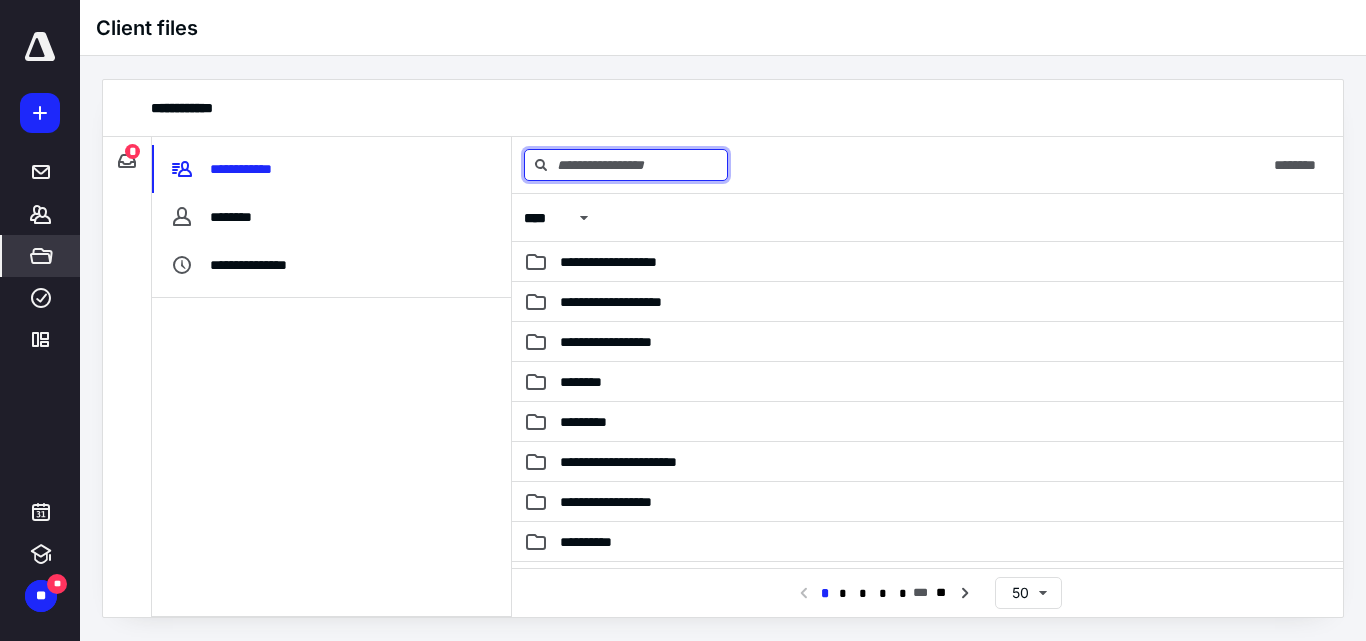 click at bounding box center [626, 165] 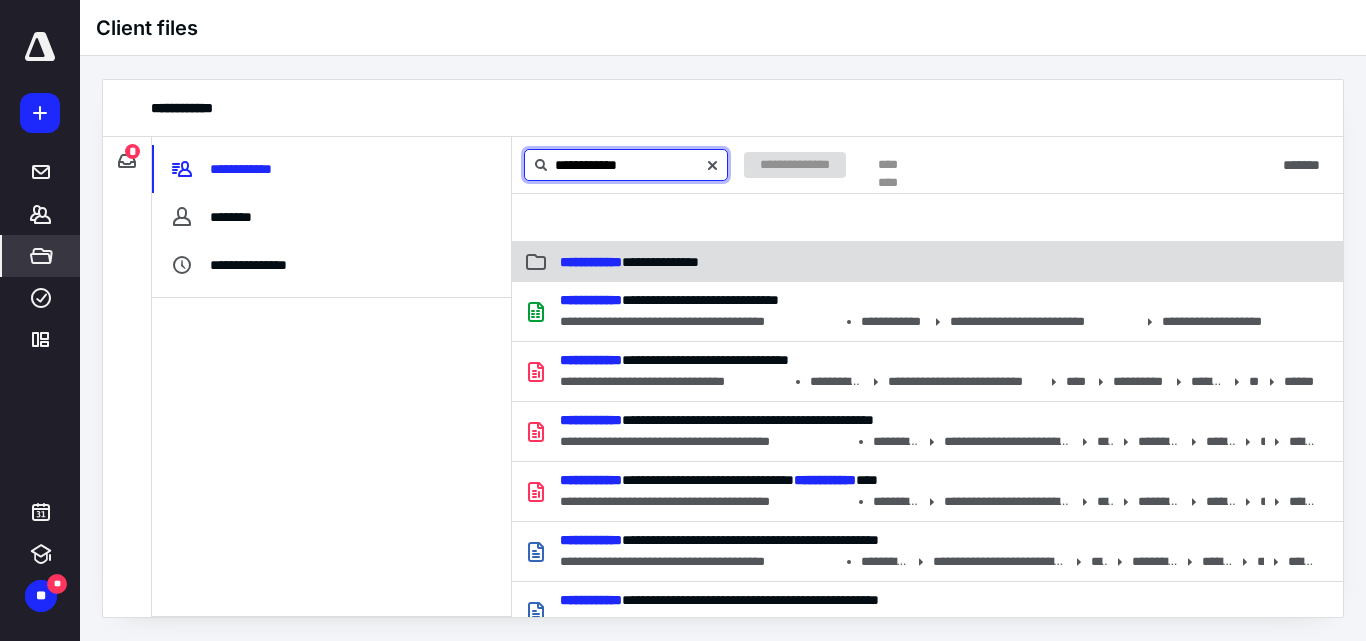 type on "**********" 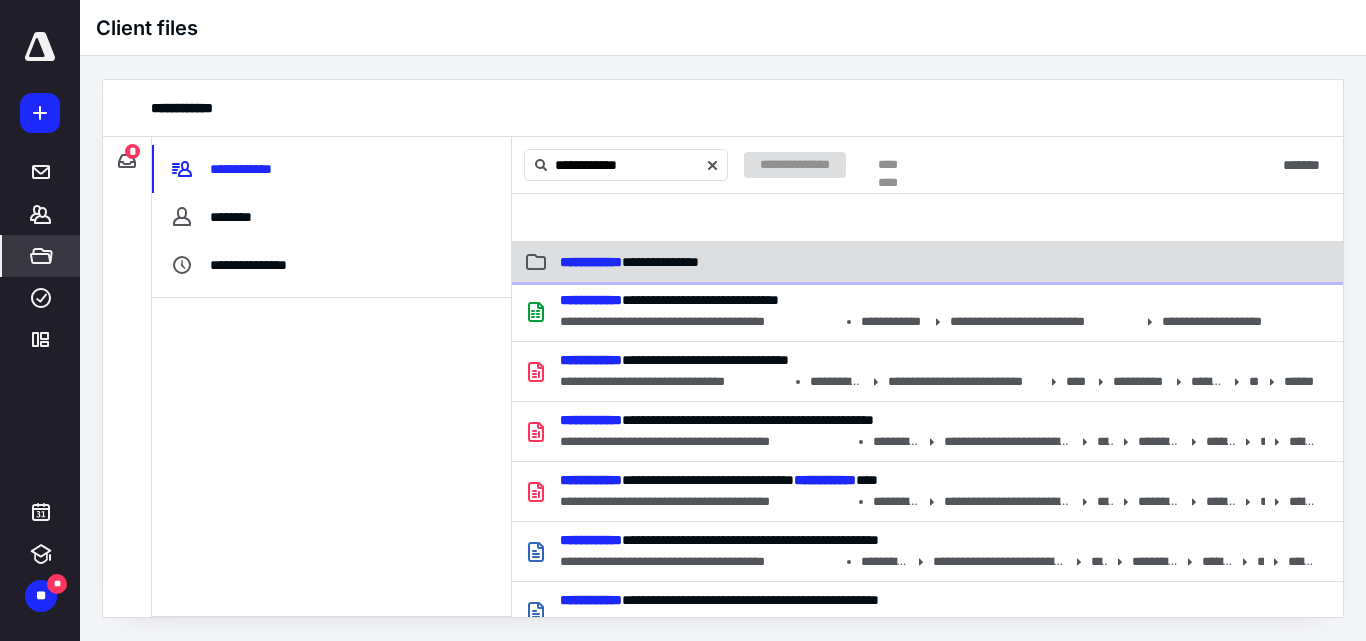 click on "**********" at bounding box center (591, 262) 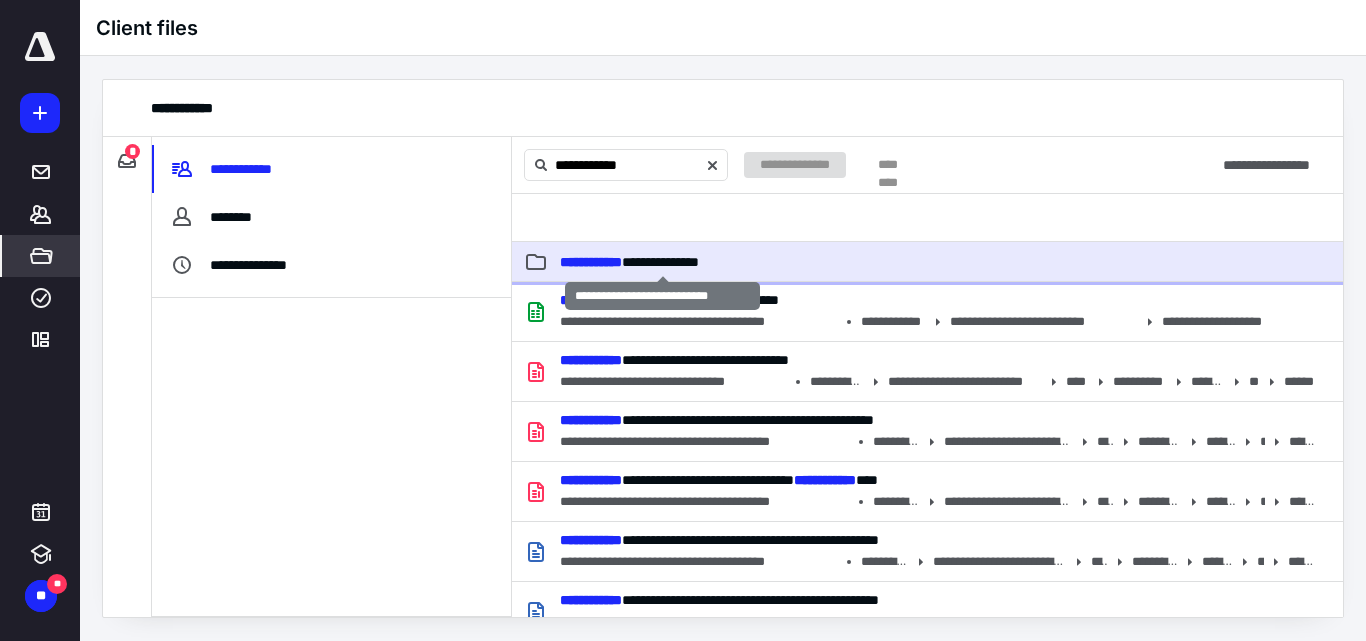 click on "**********" at bounding box center (591, 262) 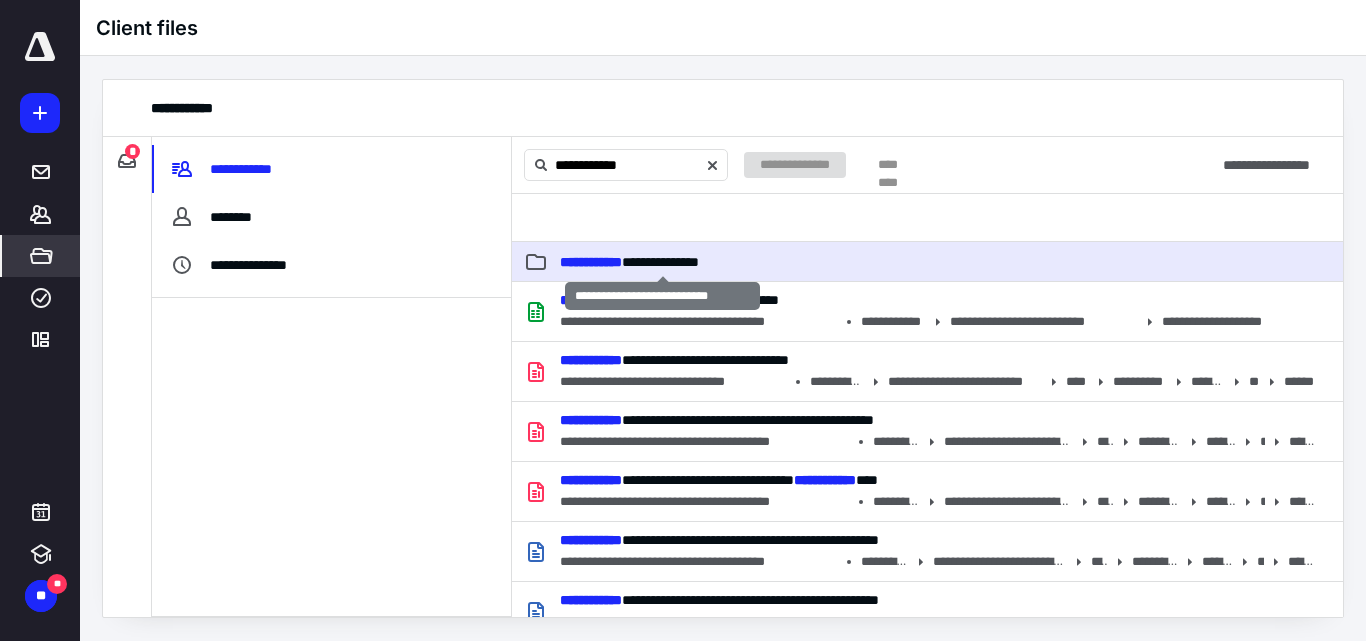 type 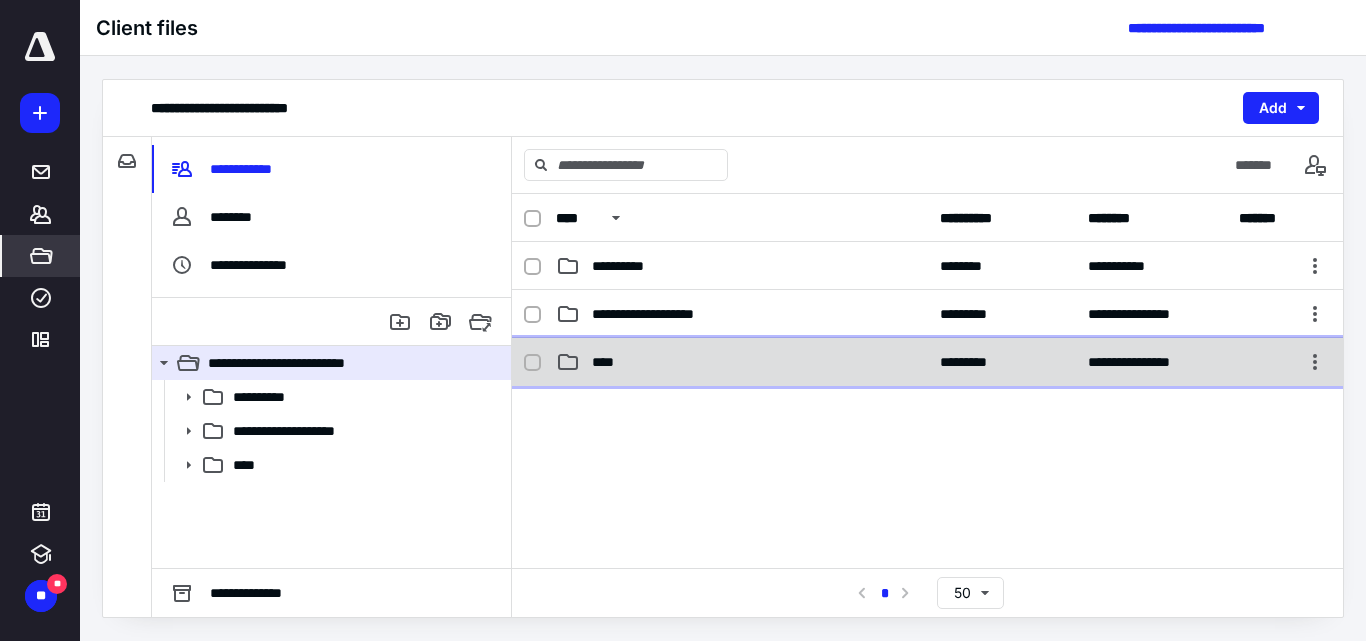 click on "****" at bounding box center [609, 362] 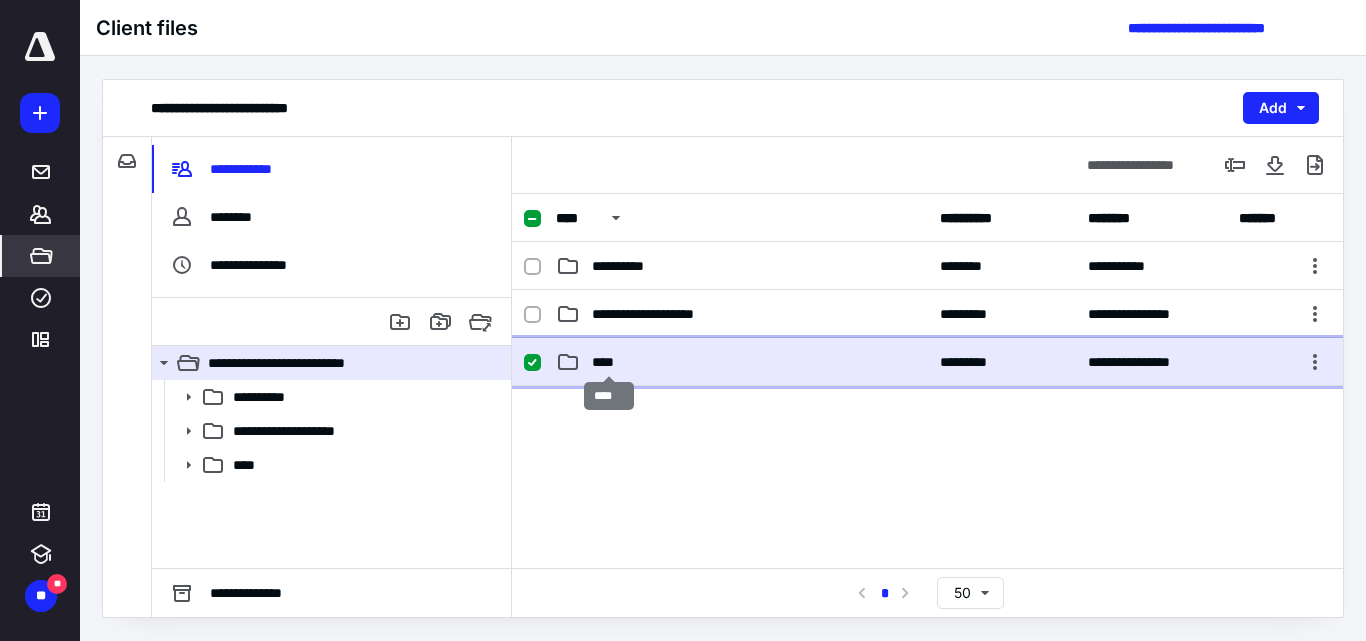 click on "****" at bounding box center (609, 362) 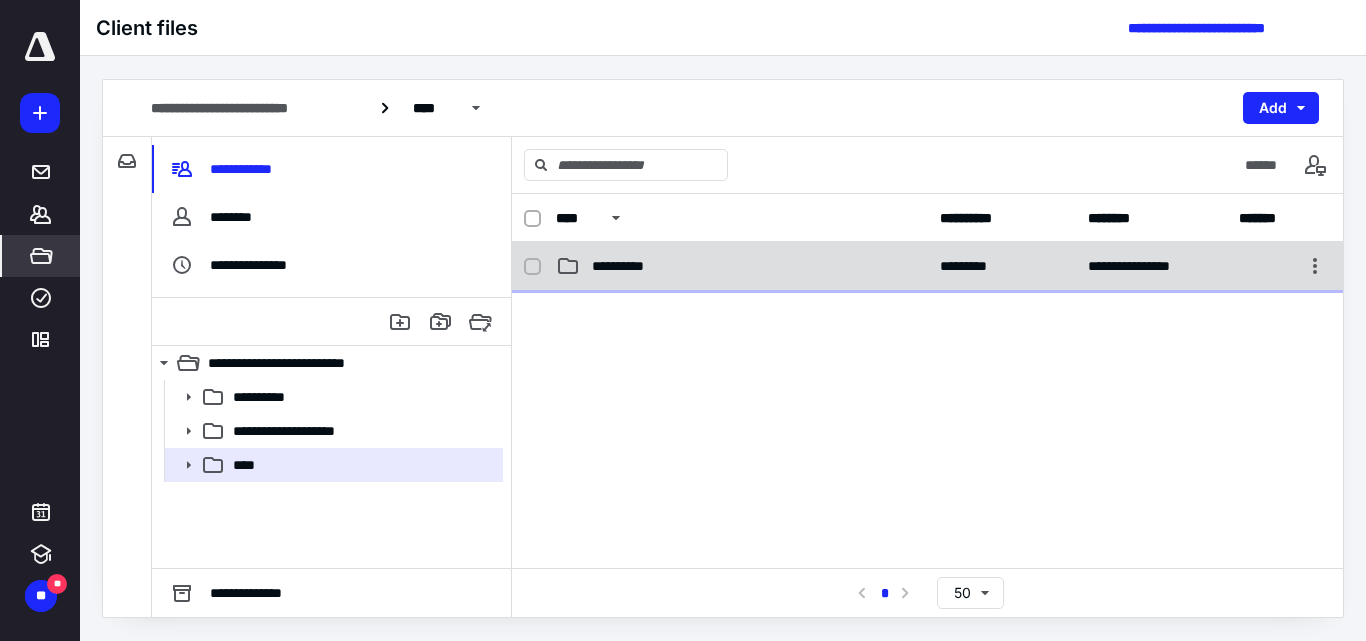 click on "**********" at bounding box center (629, 266) 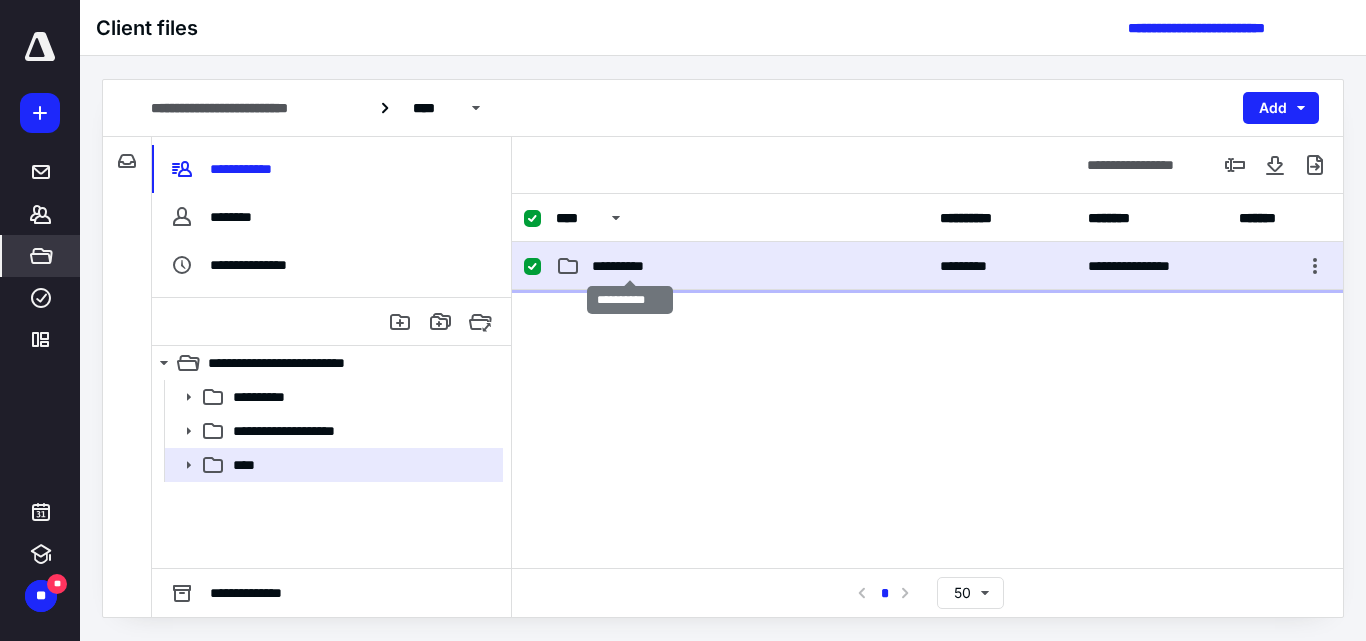 click on "**********" at bounding box center [629, 266] 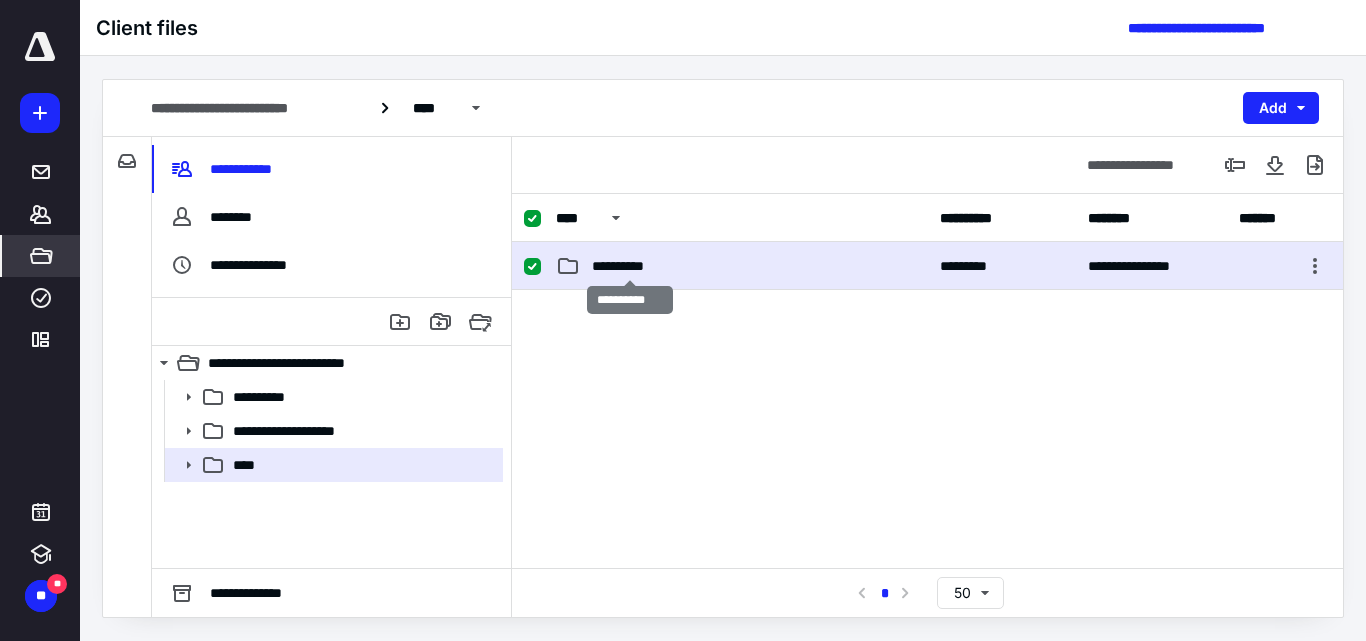 checkbox on "false" 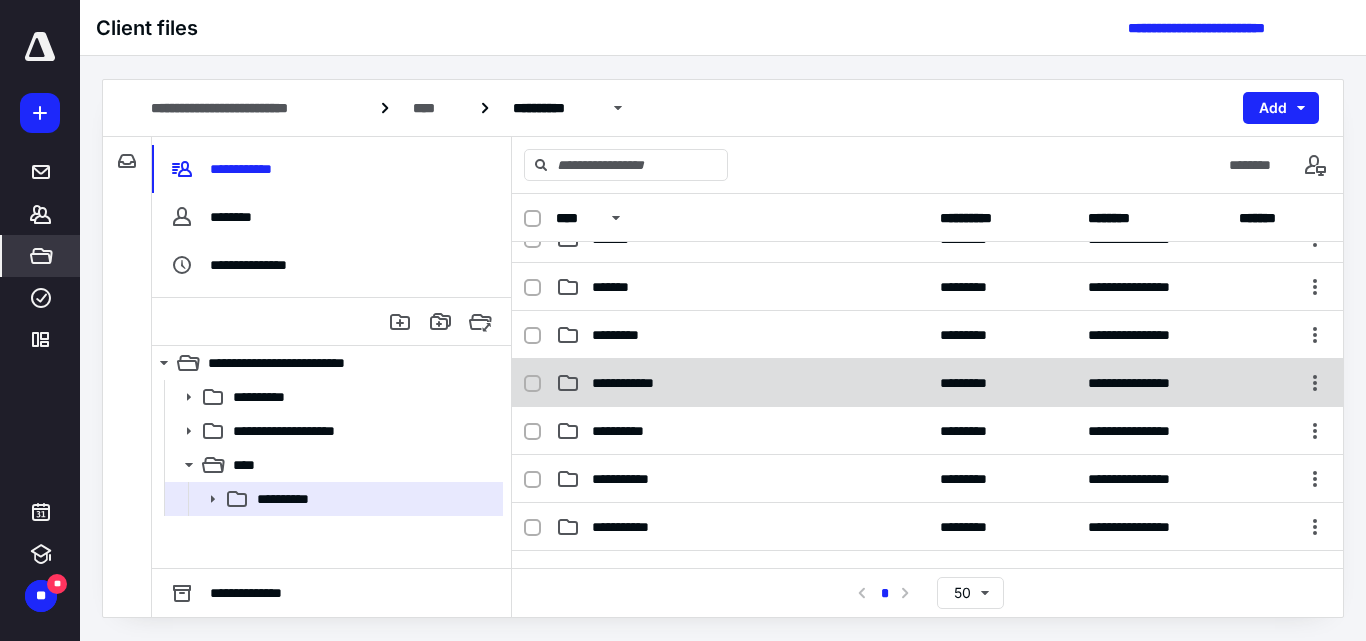 scroll, scrollTop: 0, scrollLeft: 0, axis: both 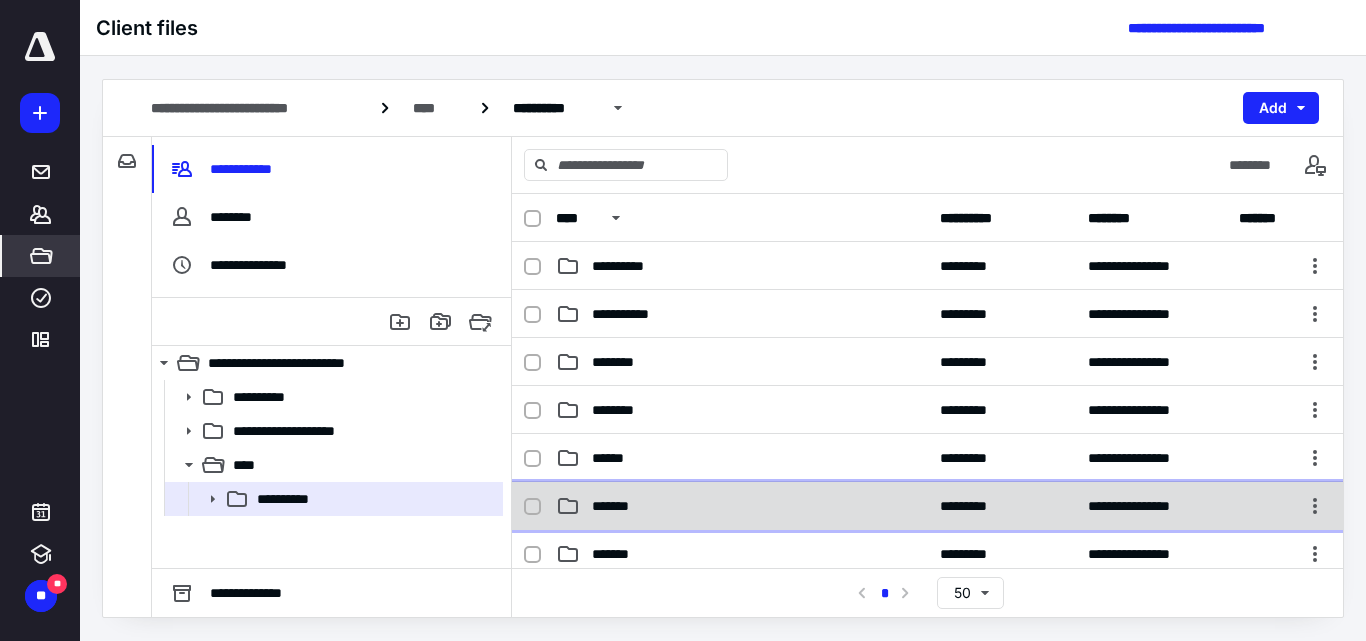 click on "*******" at bounding box center (619, 506) 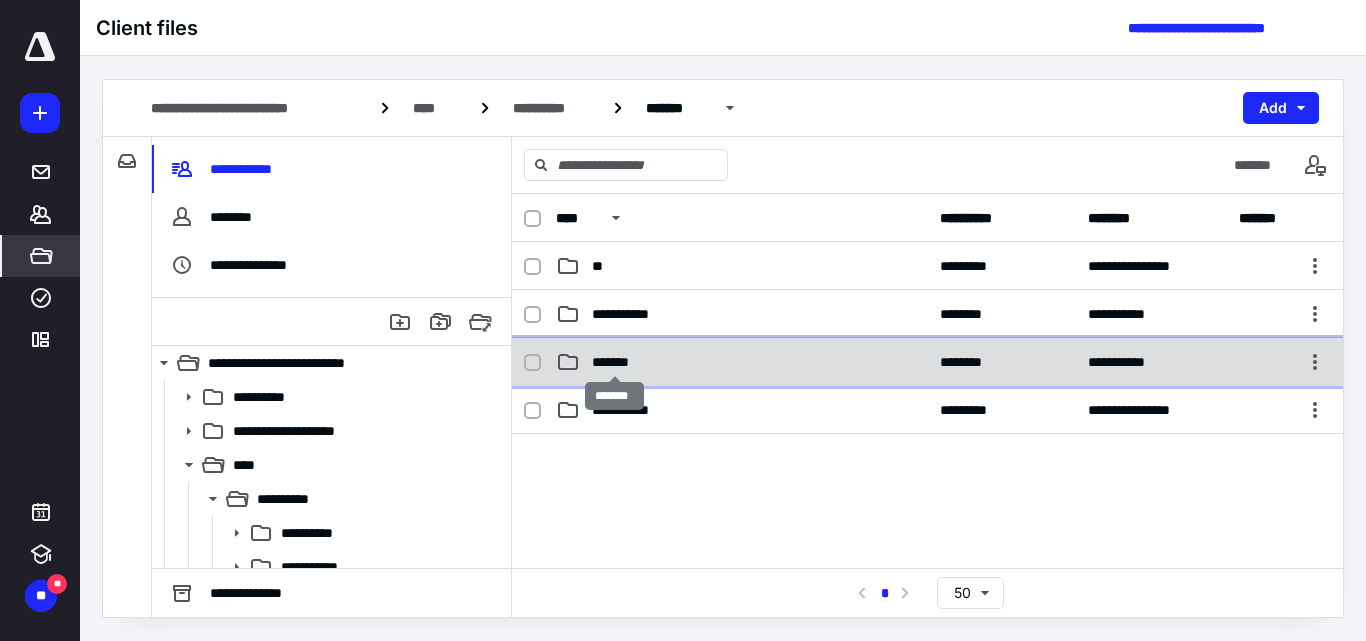 click on "*******" at bounding box center (614, 362) 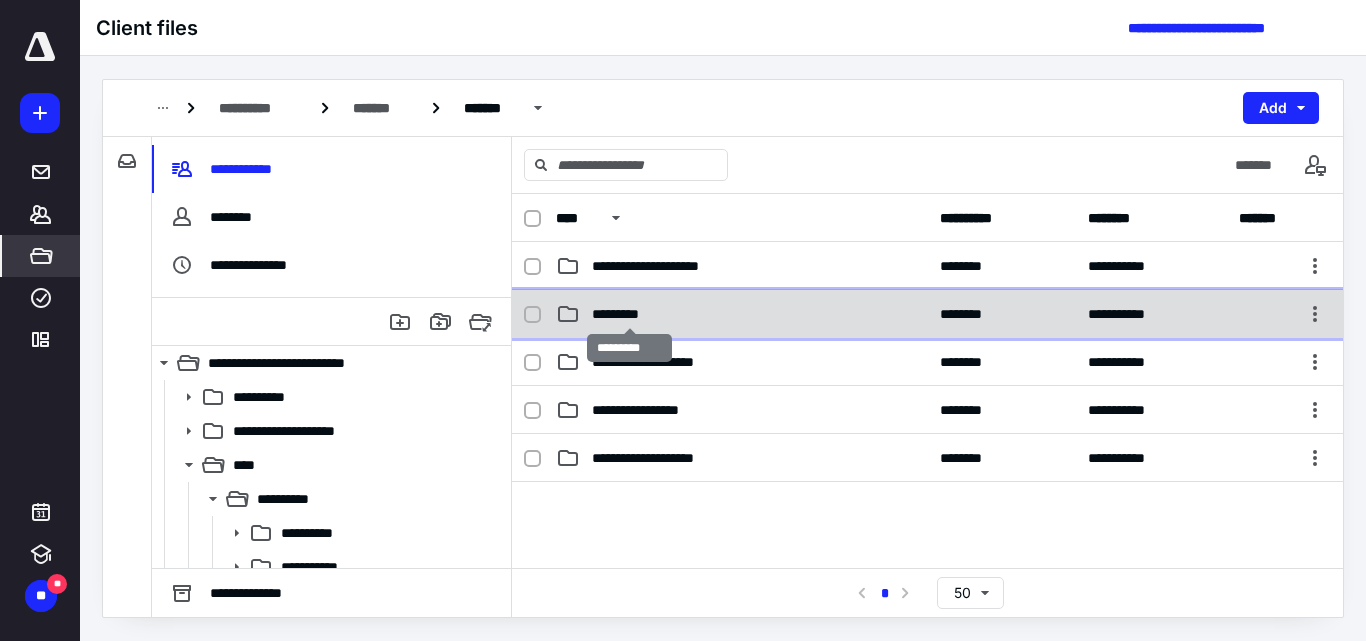 click on "*********" at bounding box center (629, 314) 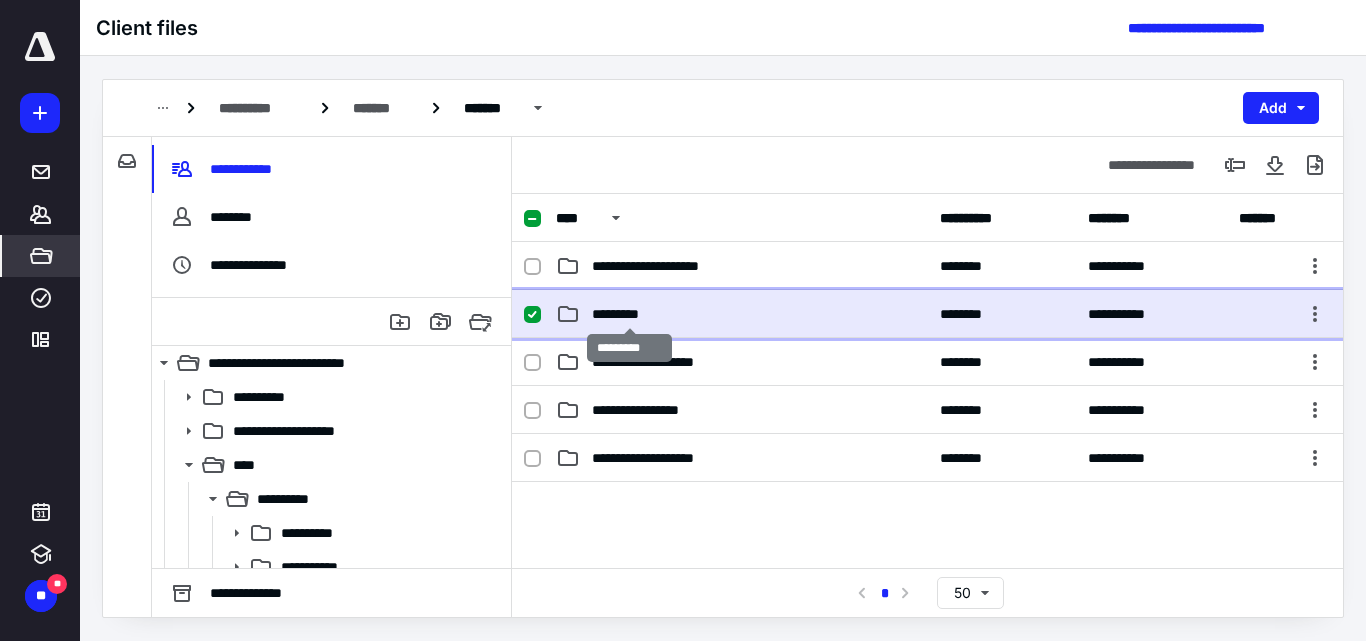 click on "*********" at bounding box center [629, 314] 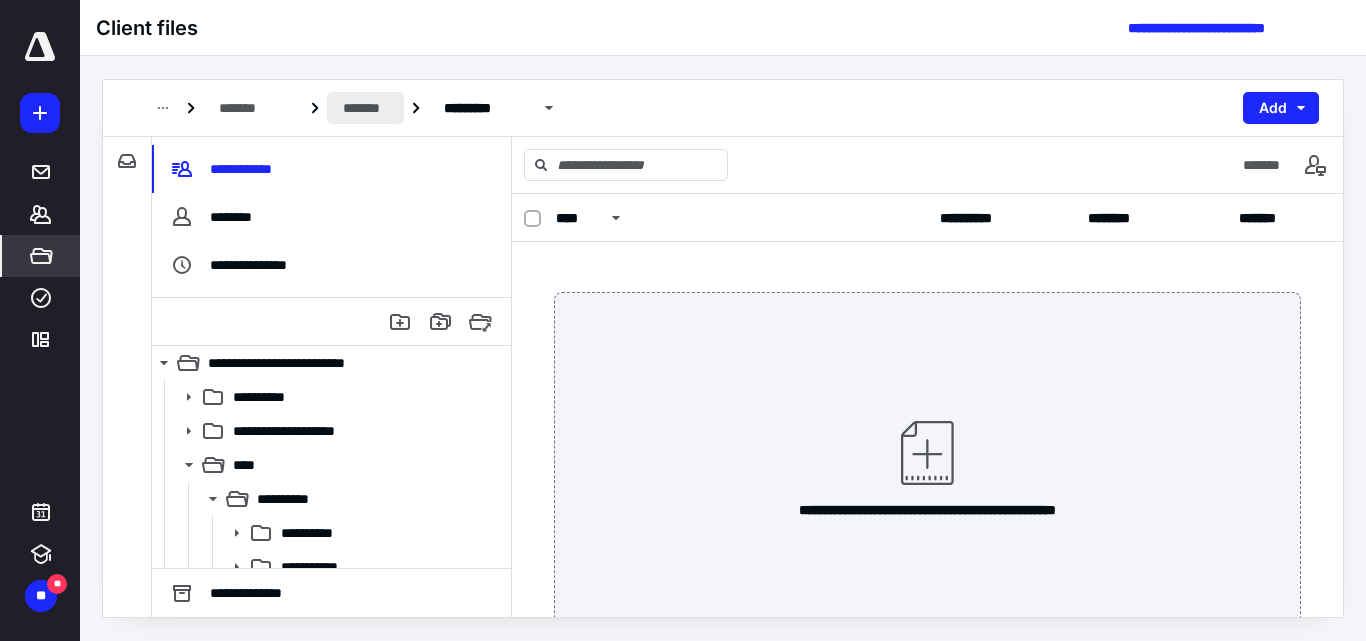click on "*******" at bounding box center (365, 108) 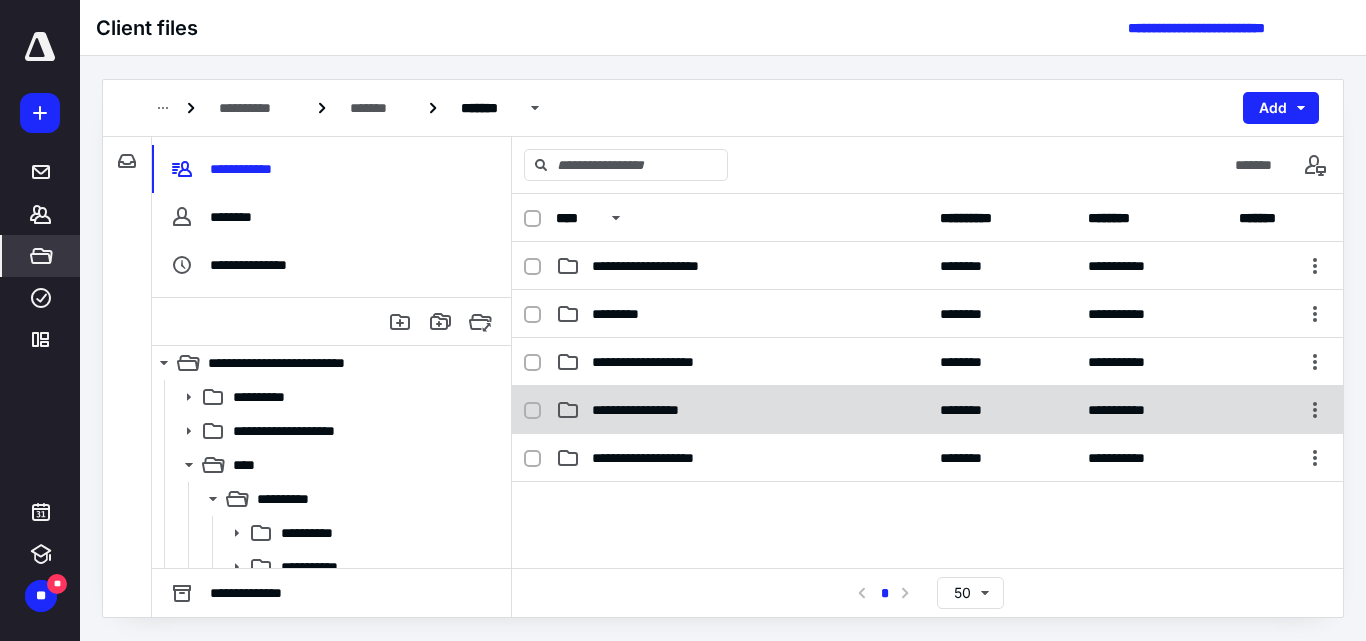 click on "**********" at bounding box center (648, 410) 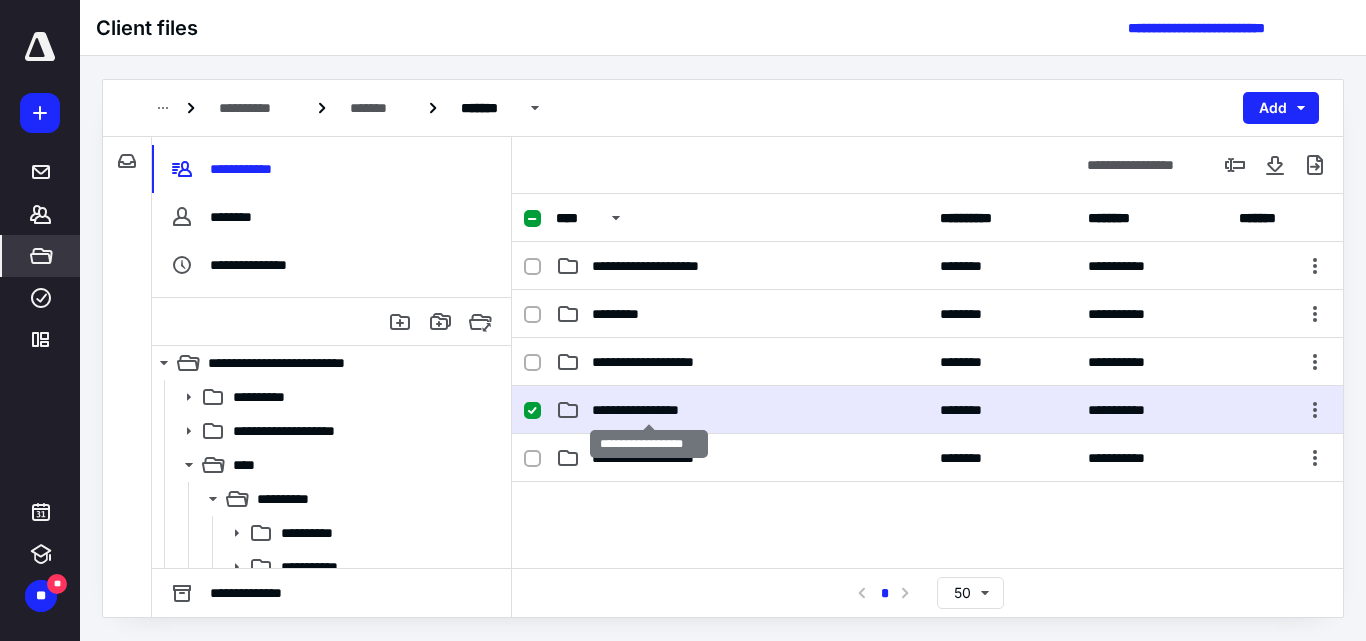 click on "**********" at bounding box center (648, 410) 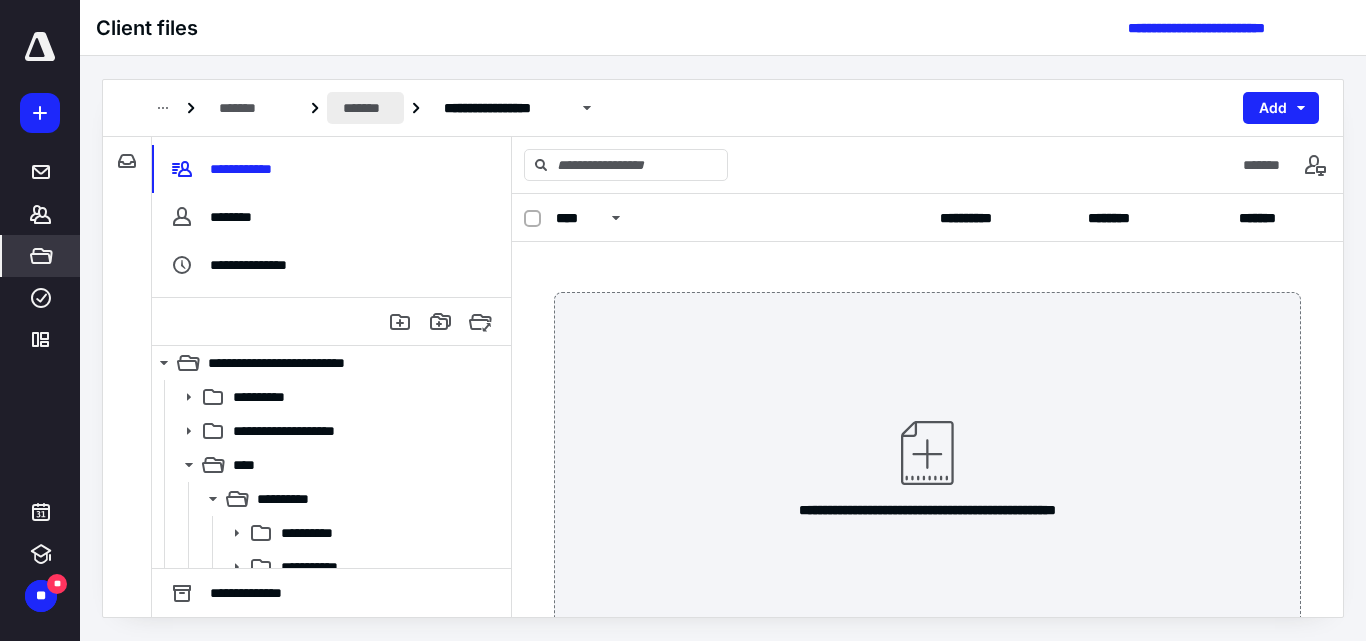 click on "*******" at bounding box center (365, 108) 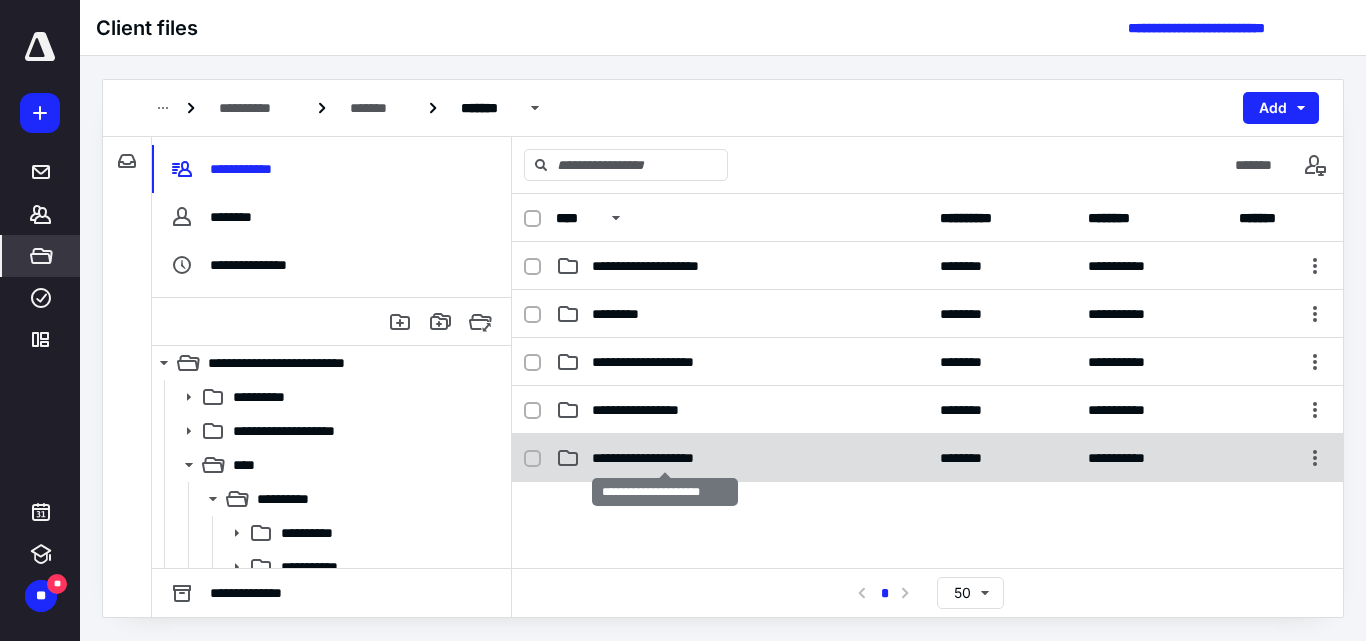 click on "**********" at bounding box center (664, 458) 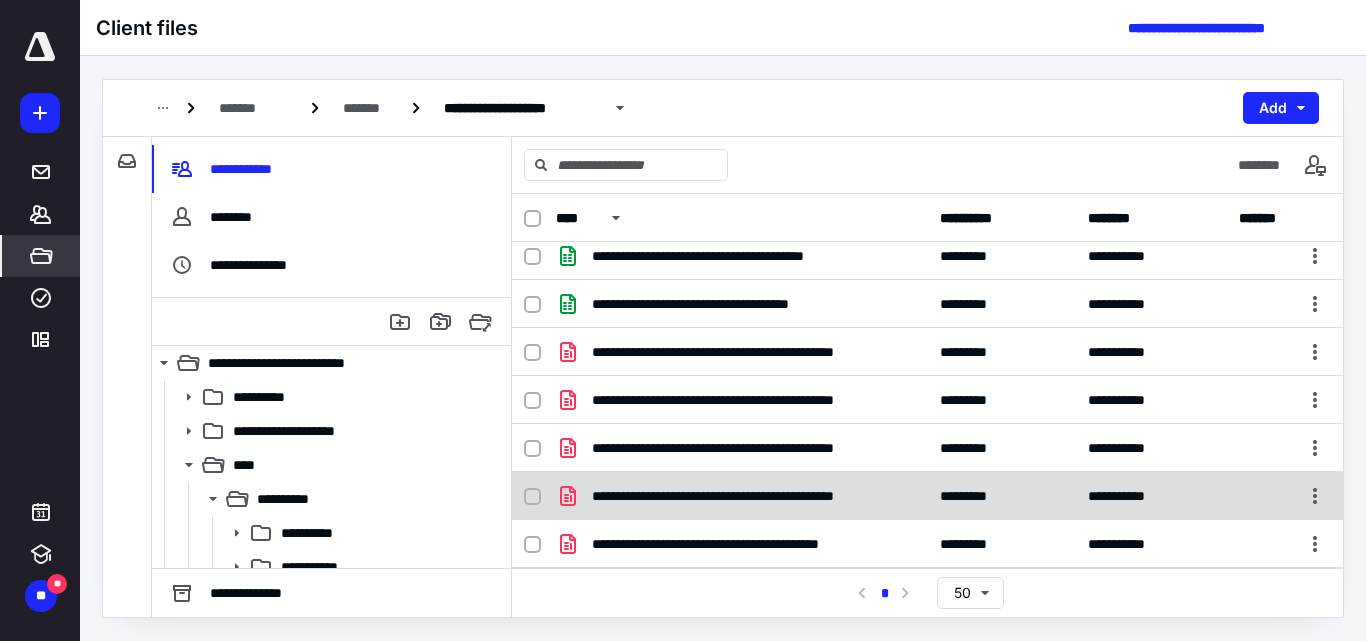 scroll, scrollTop: 0, scrollLeft: 0, axis: both 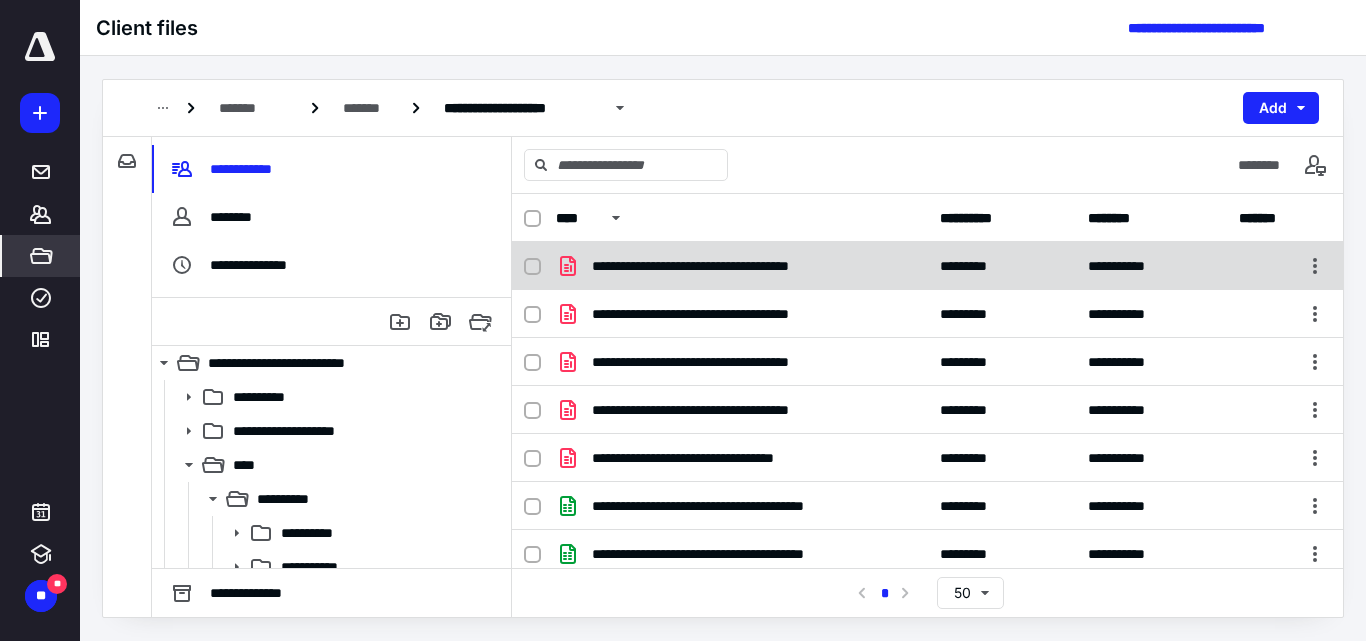 click at bounding box center [532, 267] 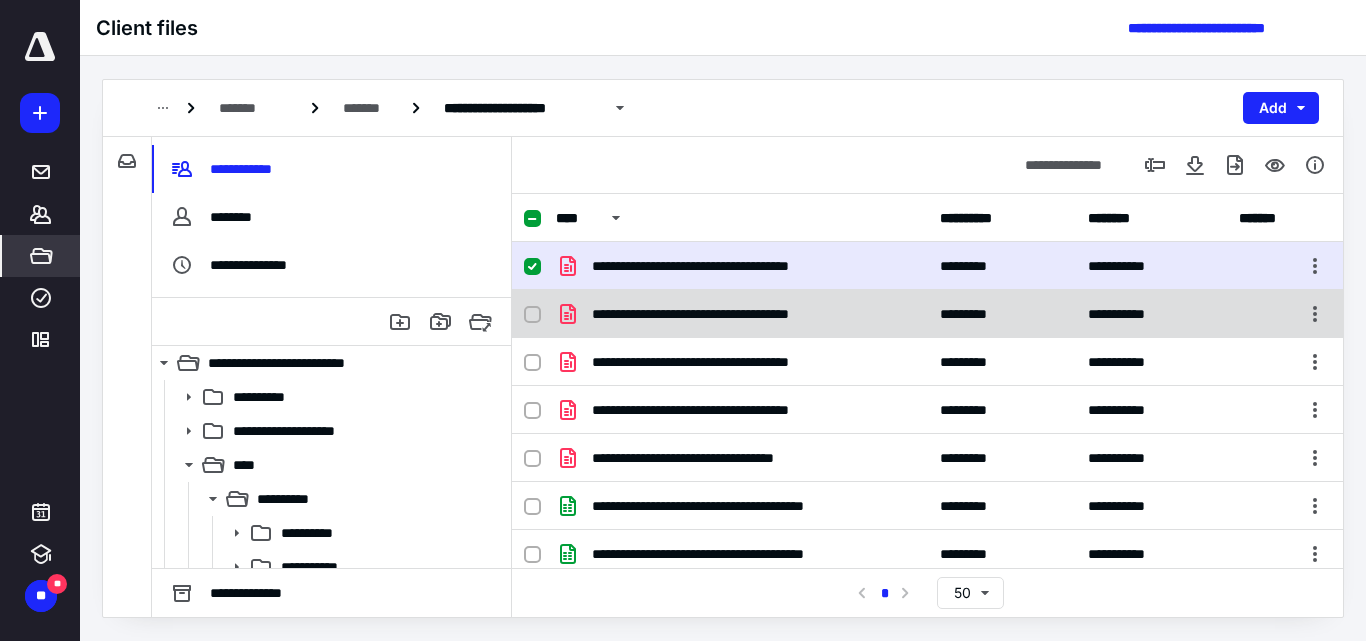 checkbox on "true" 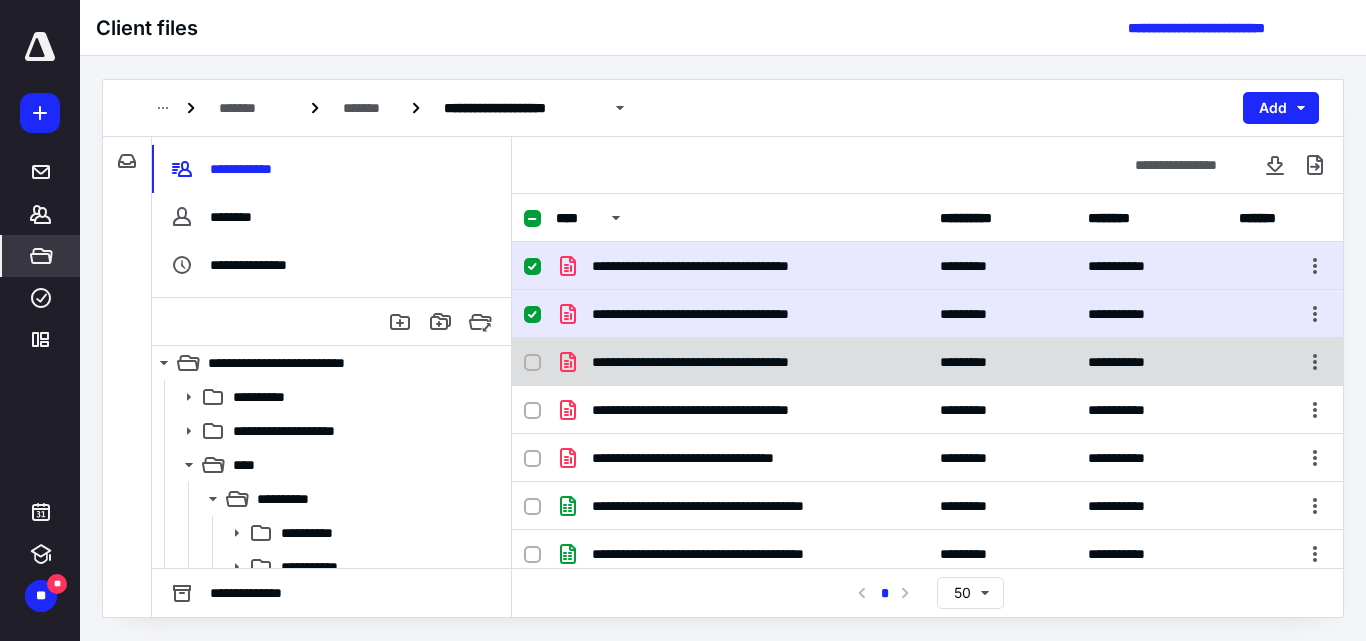 click 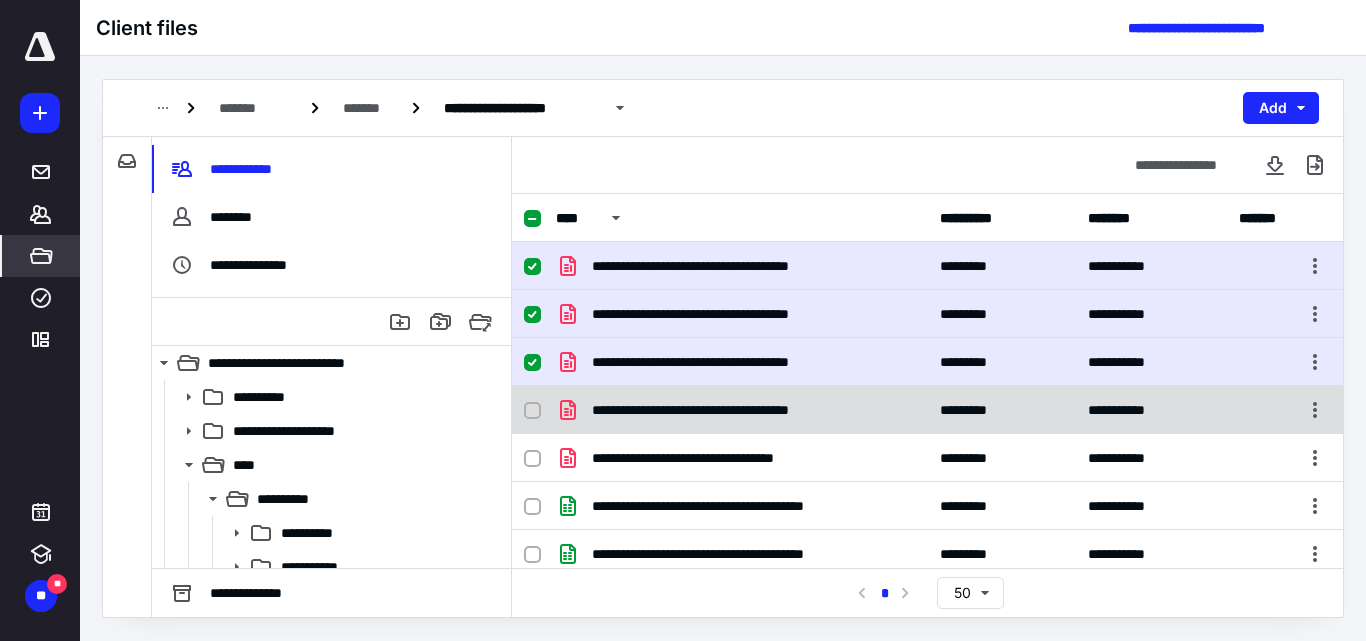 click 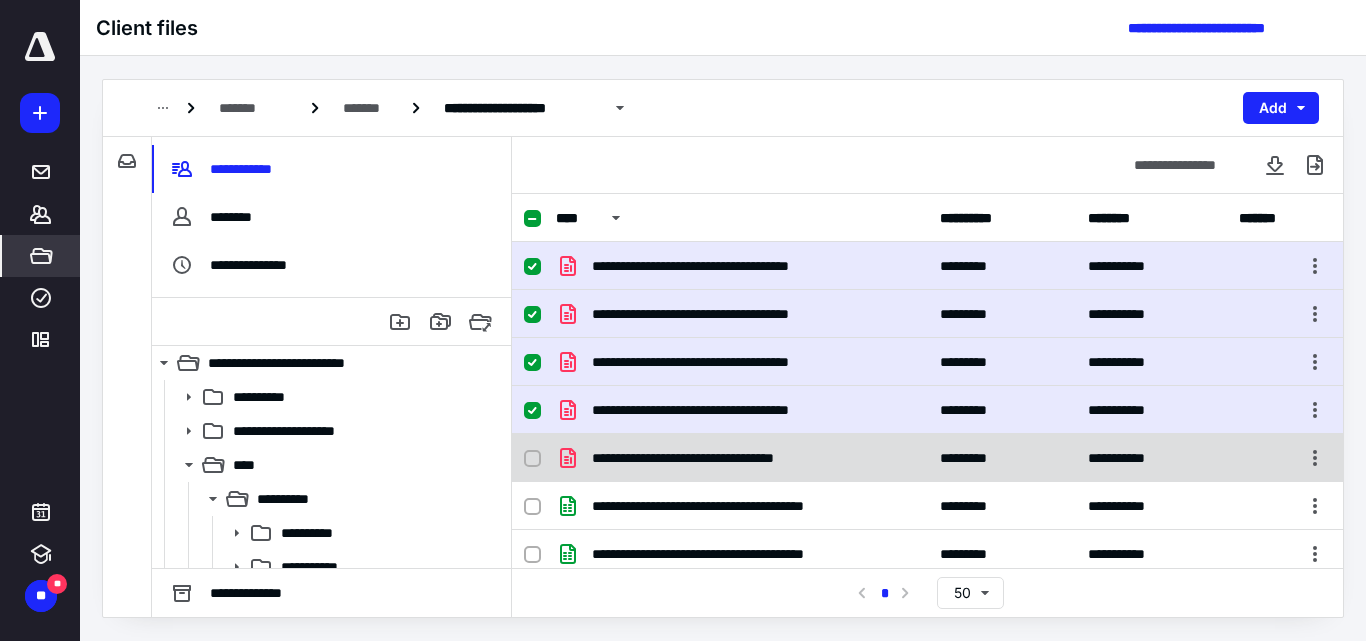 click at bounding box center [532, 459] 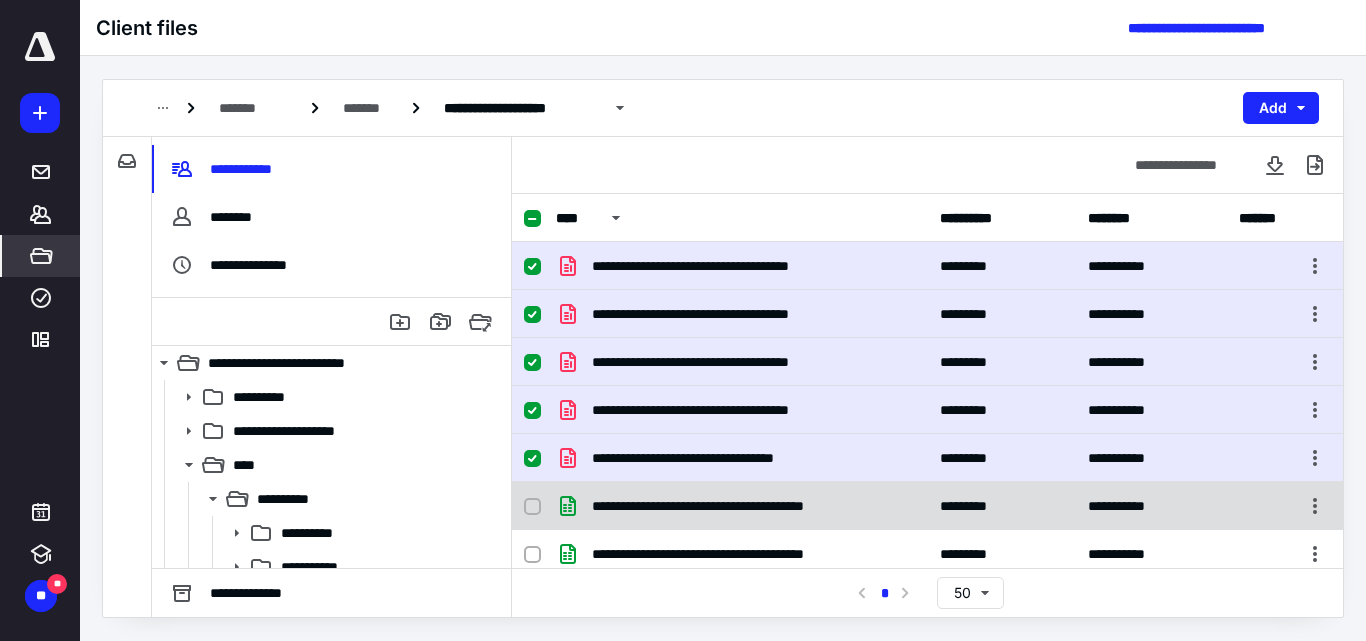 click 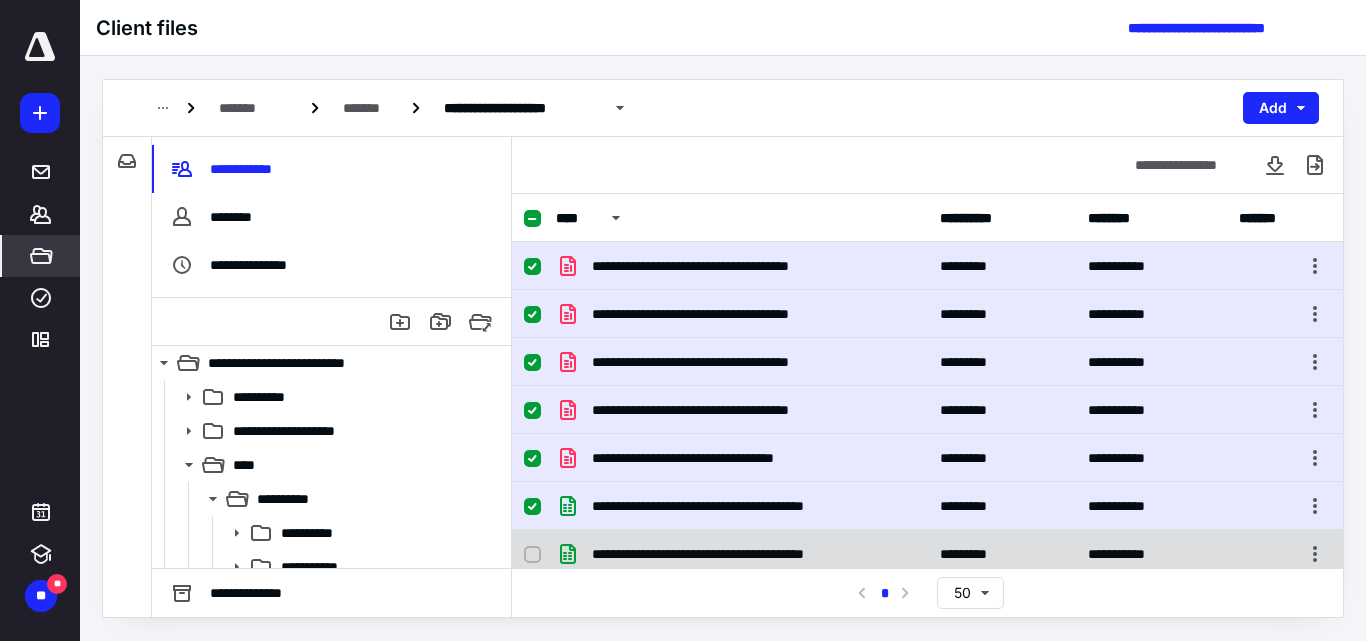 click at bounding box center [532, 554] 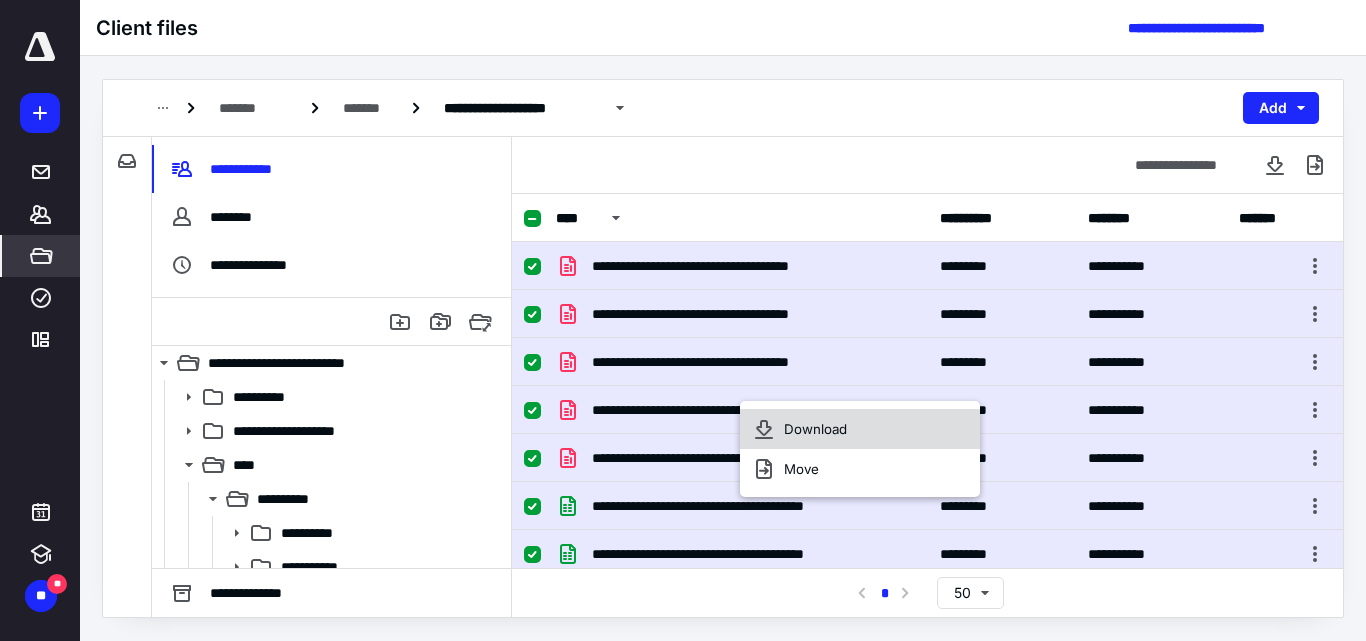click on "Download" at bounding box center (815, 429) 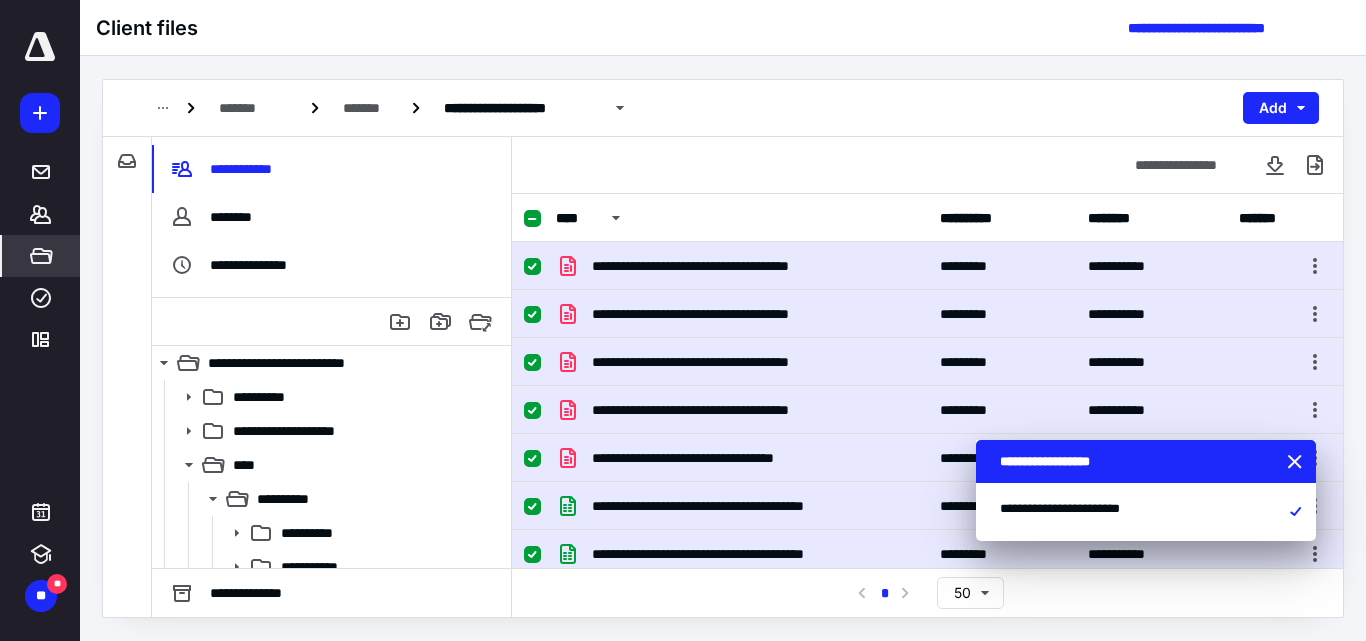 click on "**********" at bounding box center [723, 28] 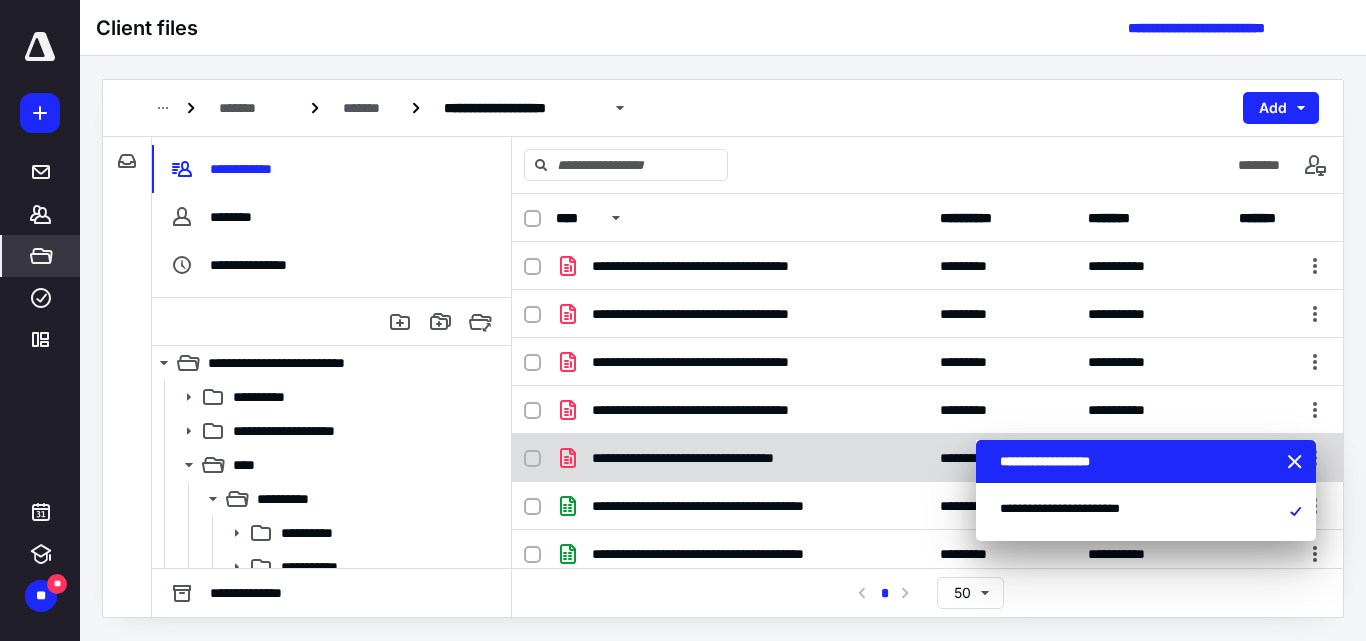 scroll, scrollTop: 394, scrollLeft: 0, axis: vertical 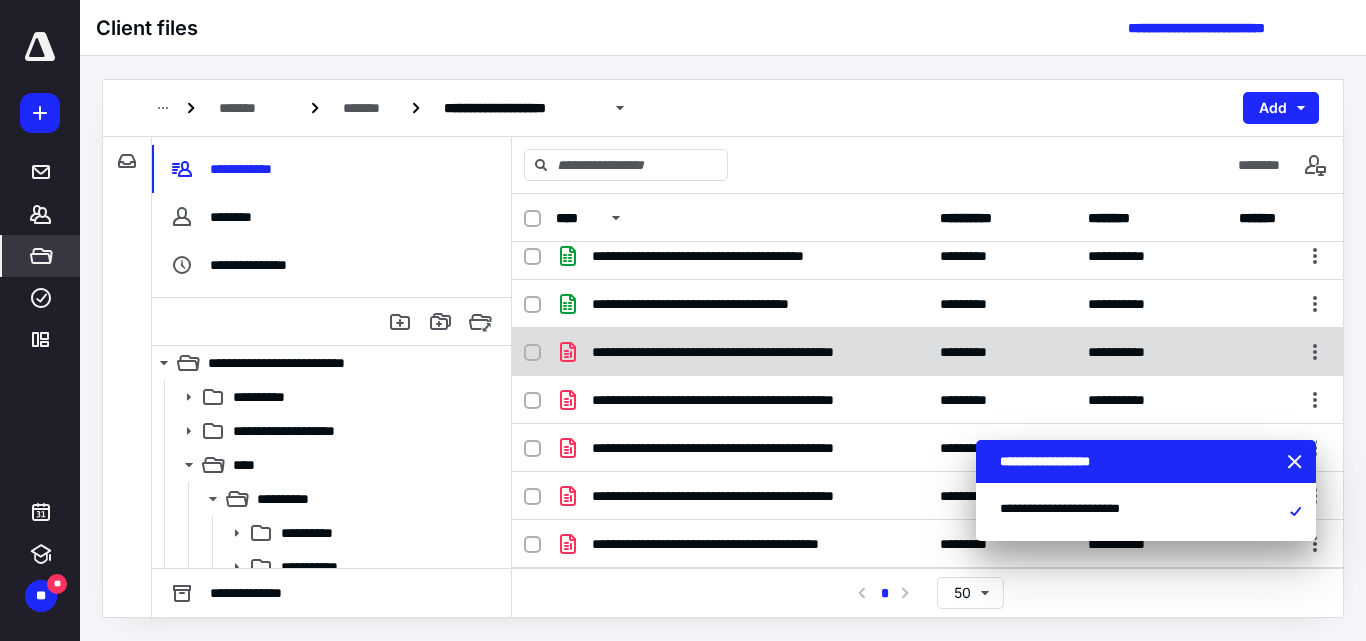 click at bounding box center [540, 352] 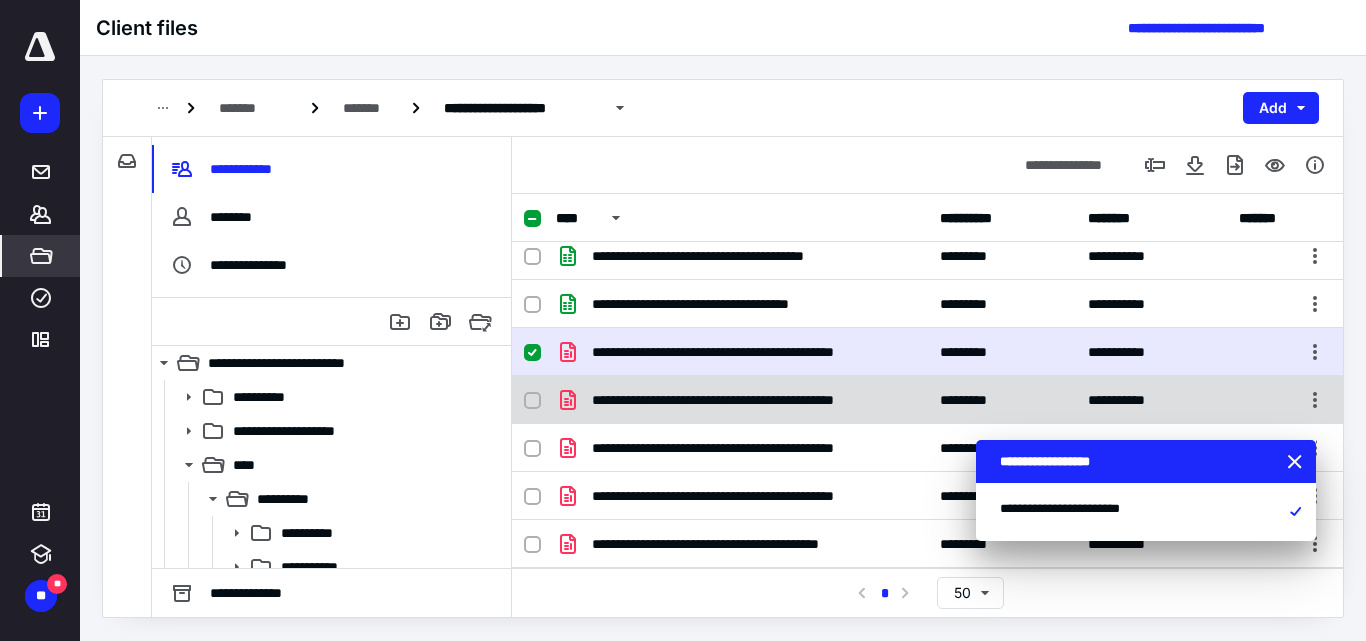 click at bounding box center [532, 401] 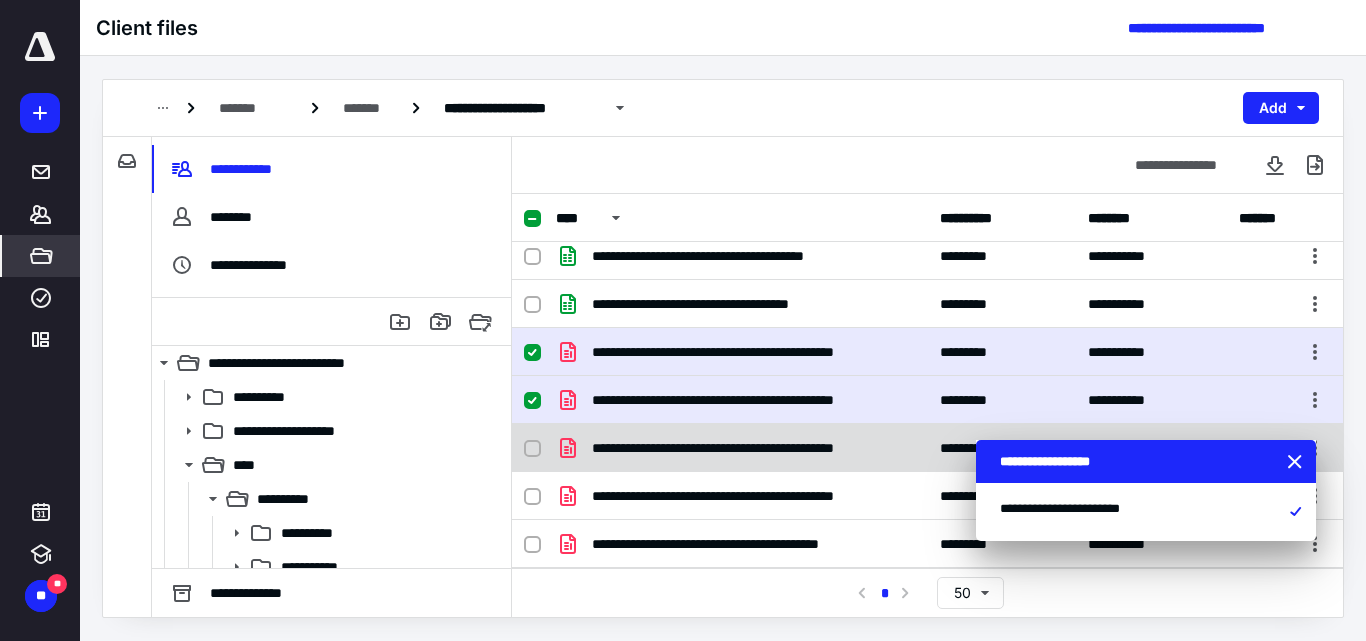 click at bounding box center (532, 449) 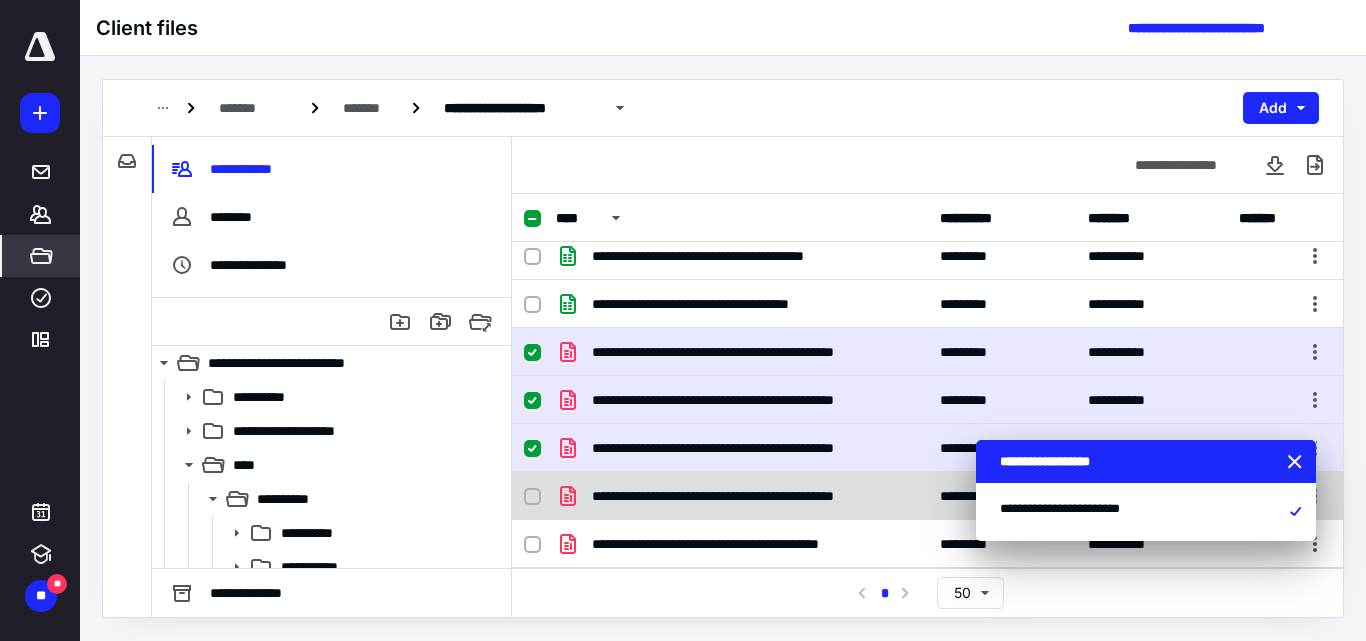 click at bounding box center (532, 497) 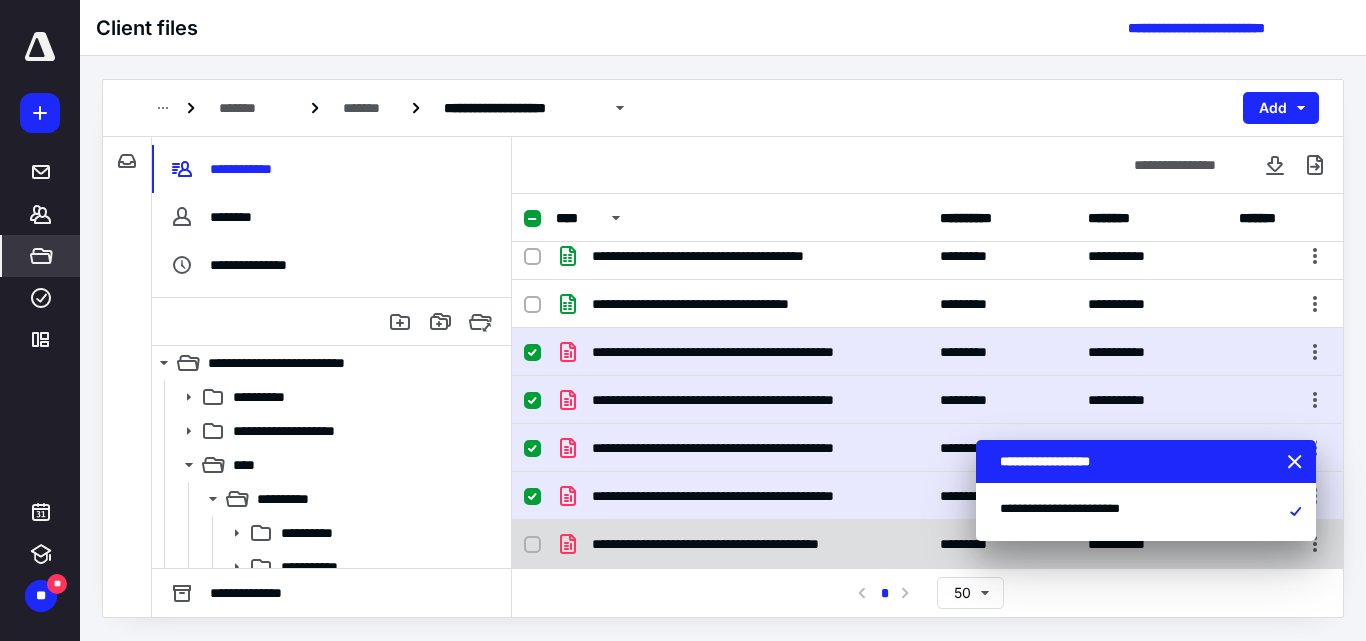 click at bounding box center [532, 545] 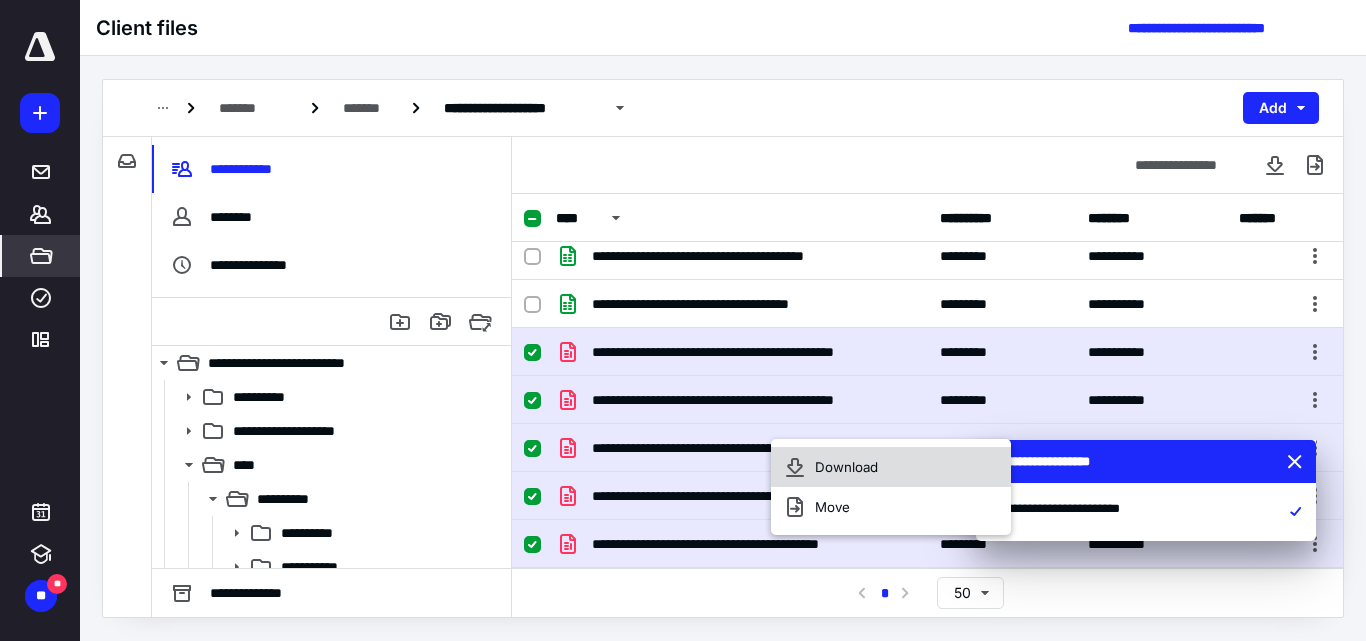 click on "Download" at bounding box center (846, 467) 